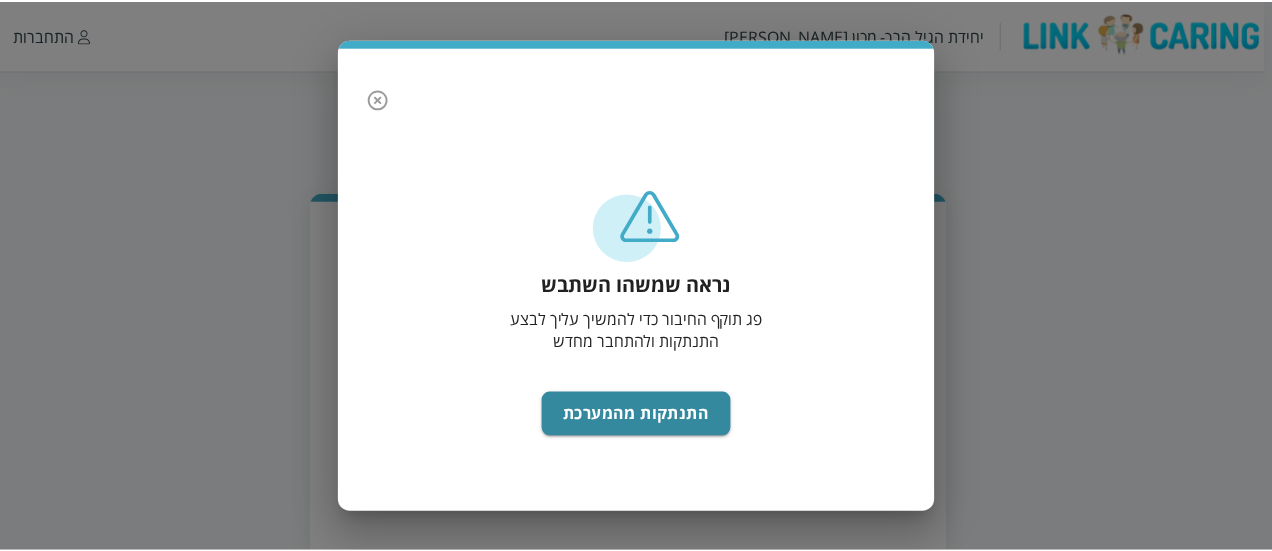 scroll, scrollTop: 0, scrollLeft: 0, axis: both 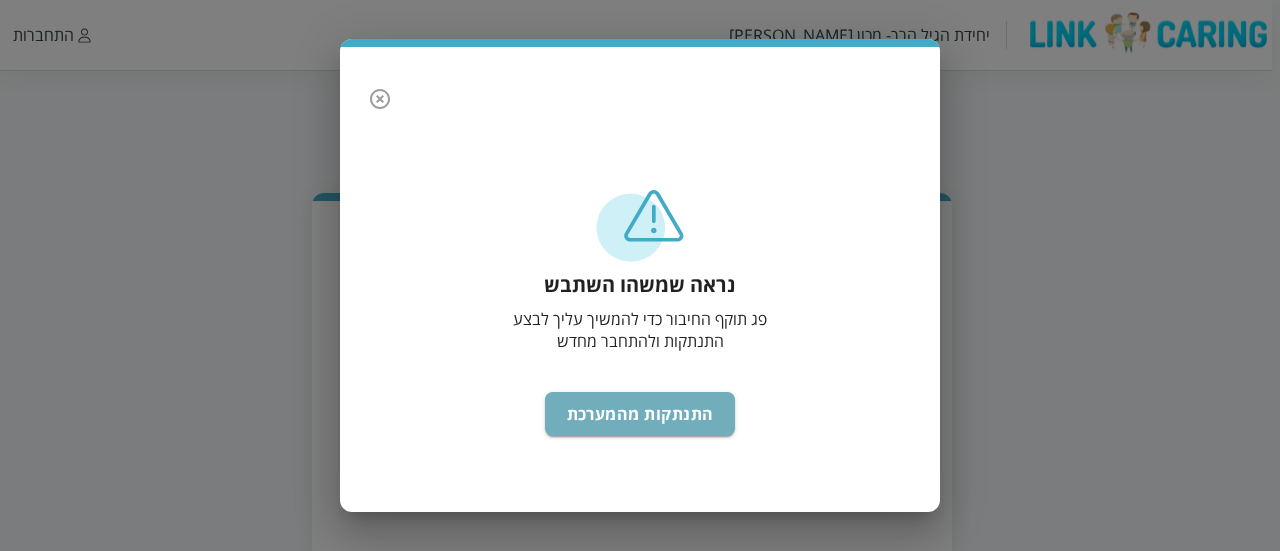 click on "התנתקות מהמערכת" at bounding box center (640, 414) 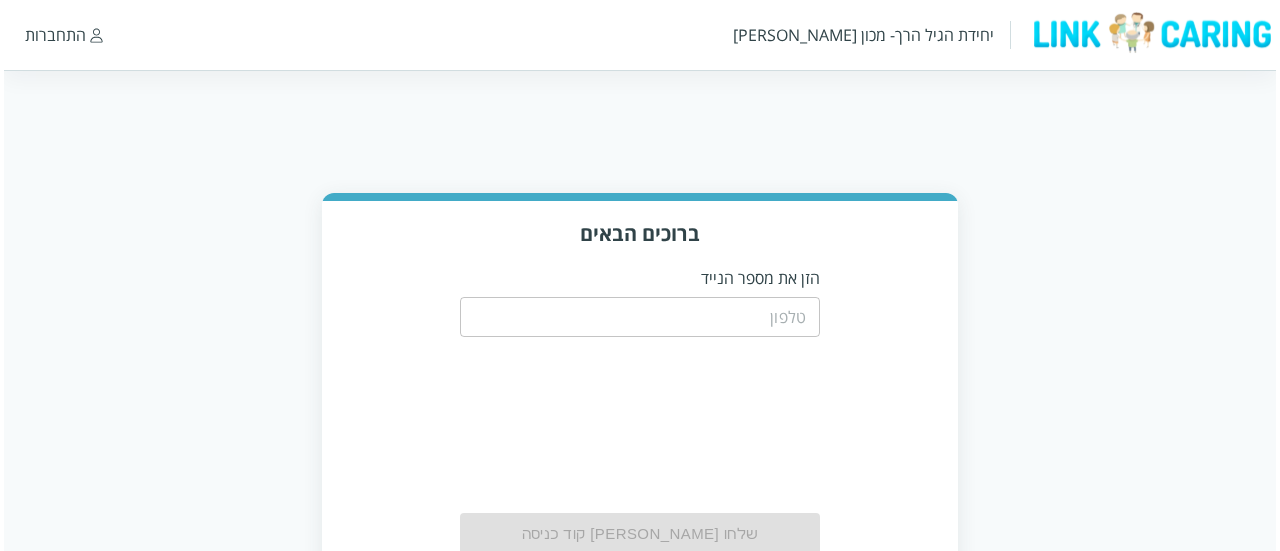 scroll, scrollTop: 0, scrollLeft: 0, axis: both 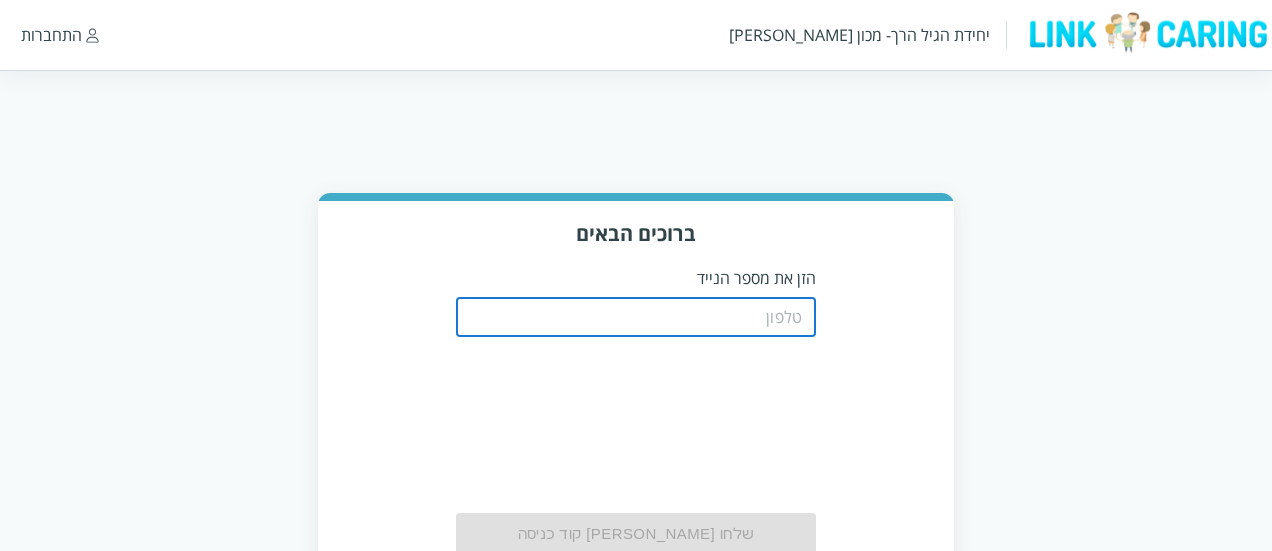 click at bounding box center [636, 317] 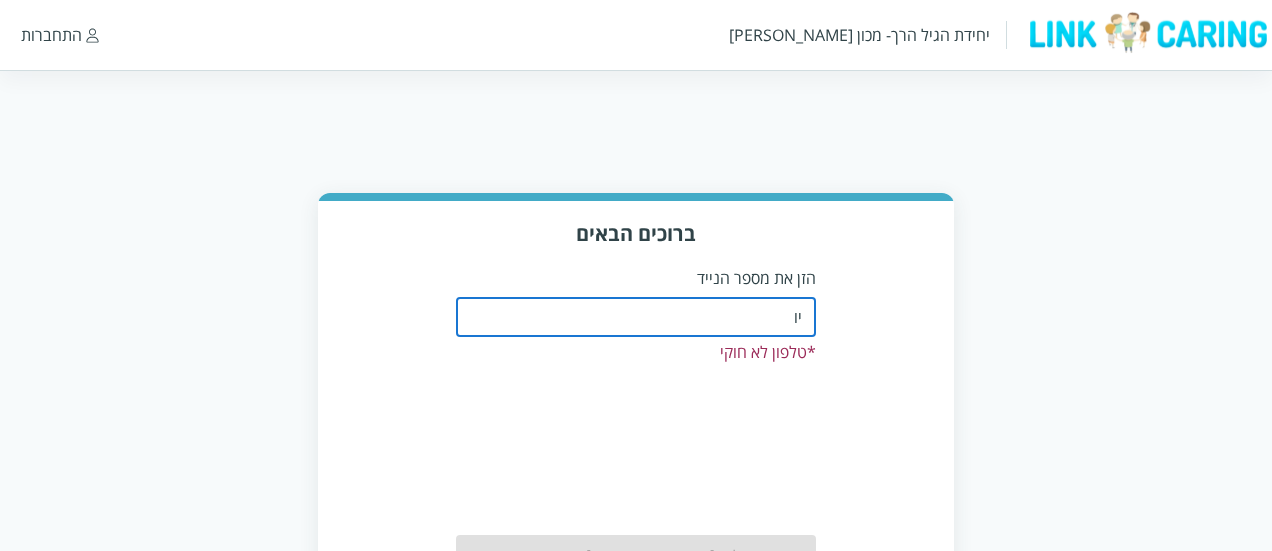type on "י" 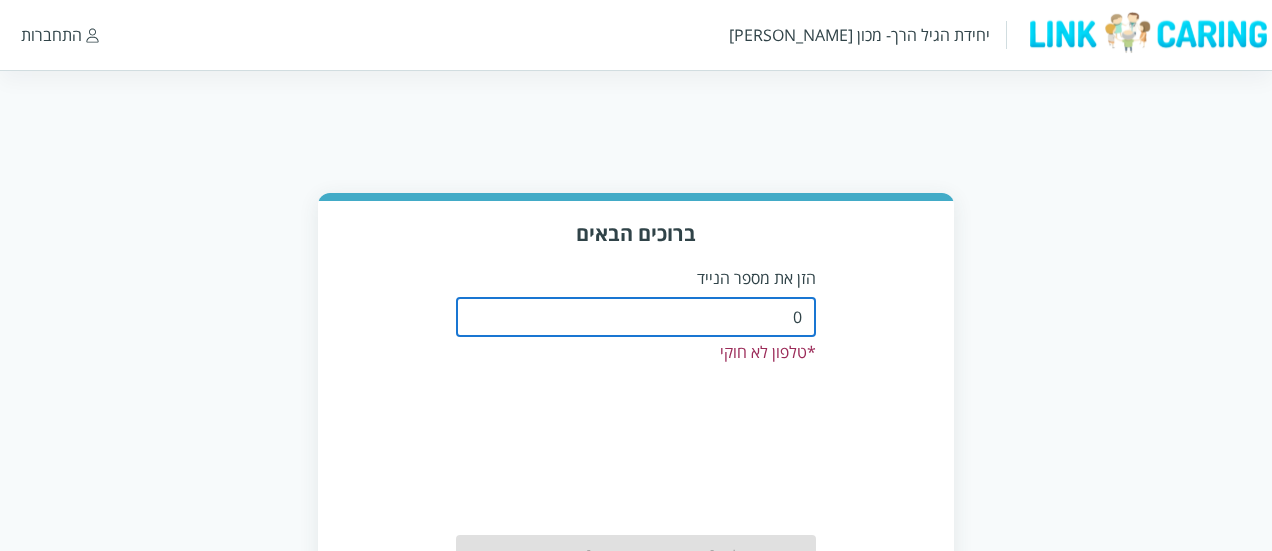 type on "0508805134" 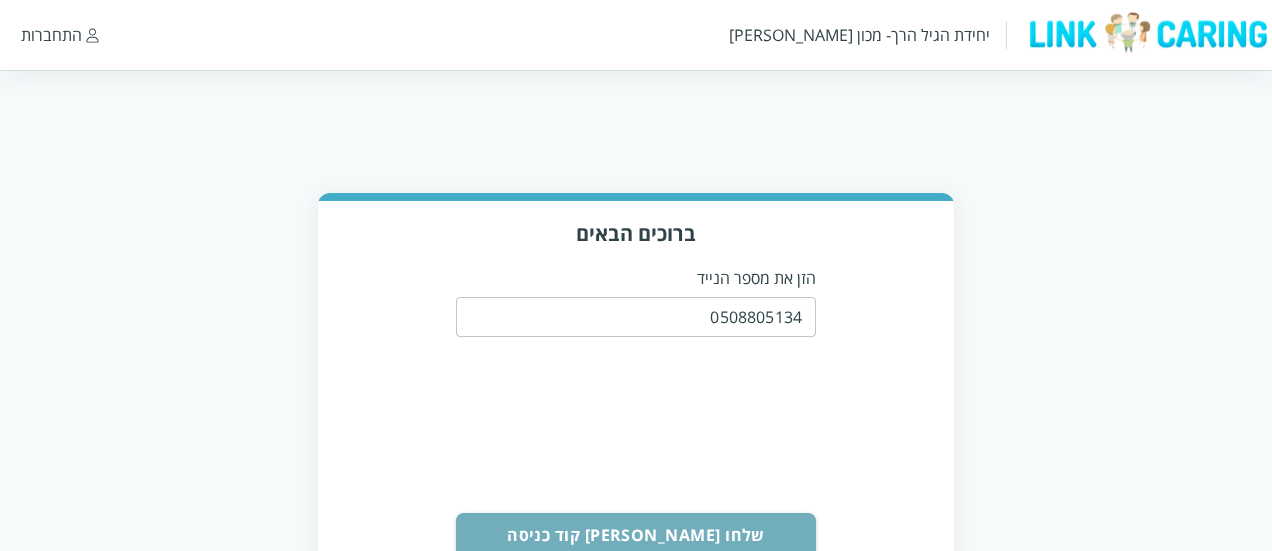 click on "שלחו לי קוד כניסה" at bounding box center [636, 535] 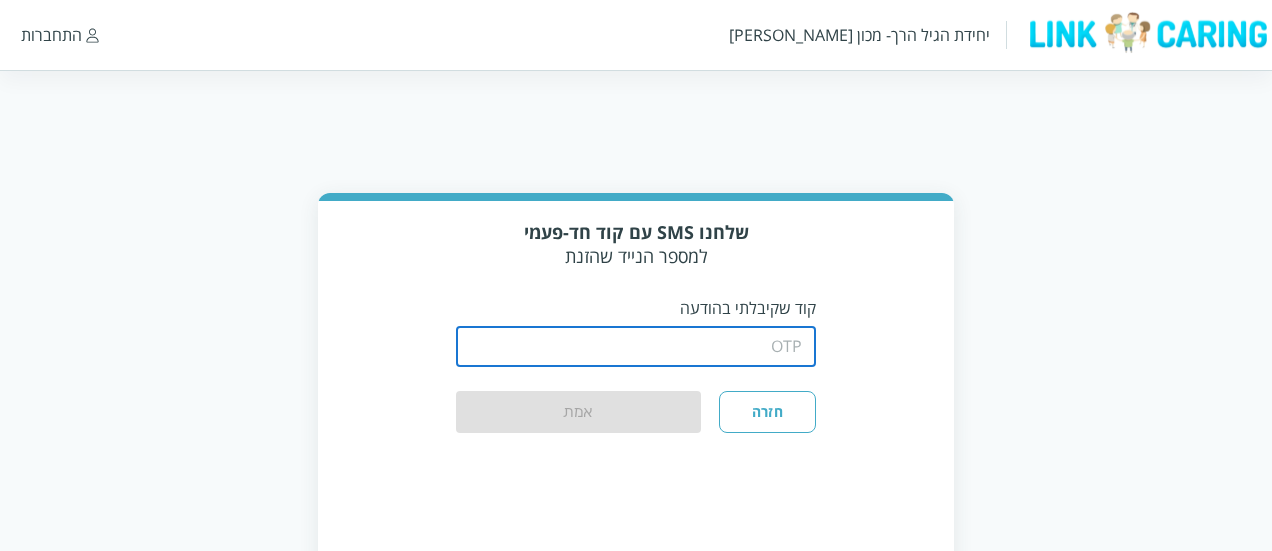 click at bounding box center (636, 347) 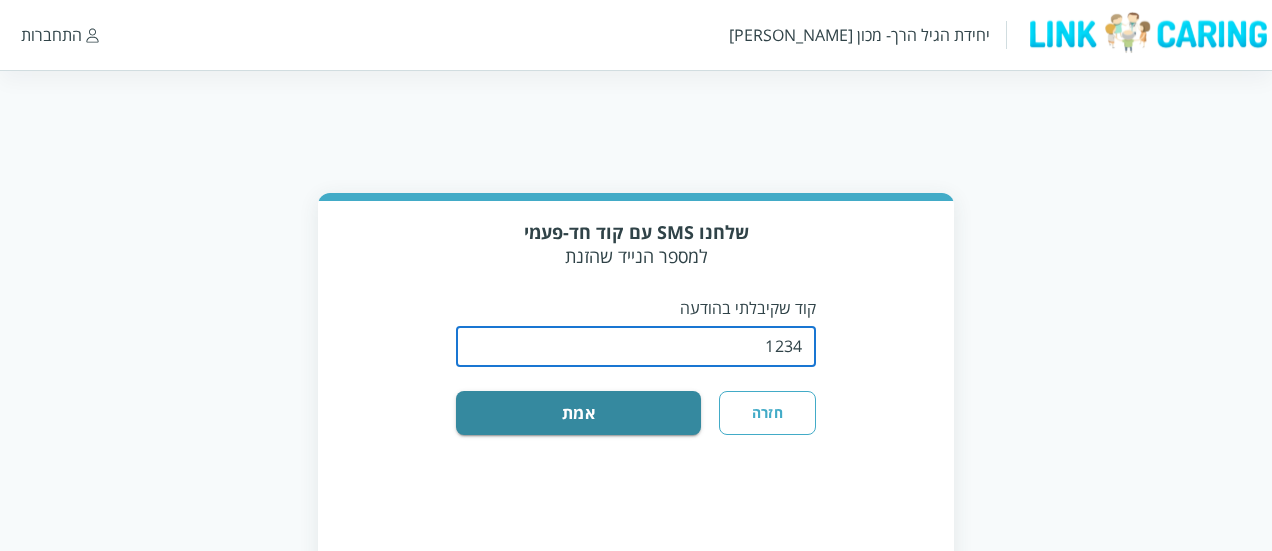 type on "1234" 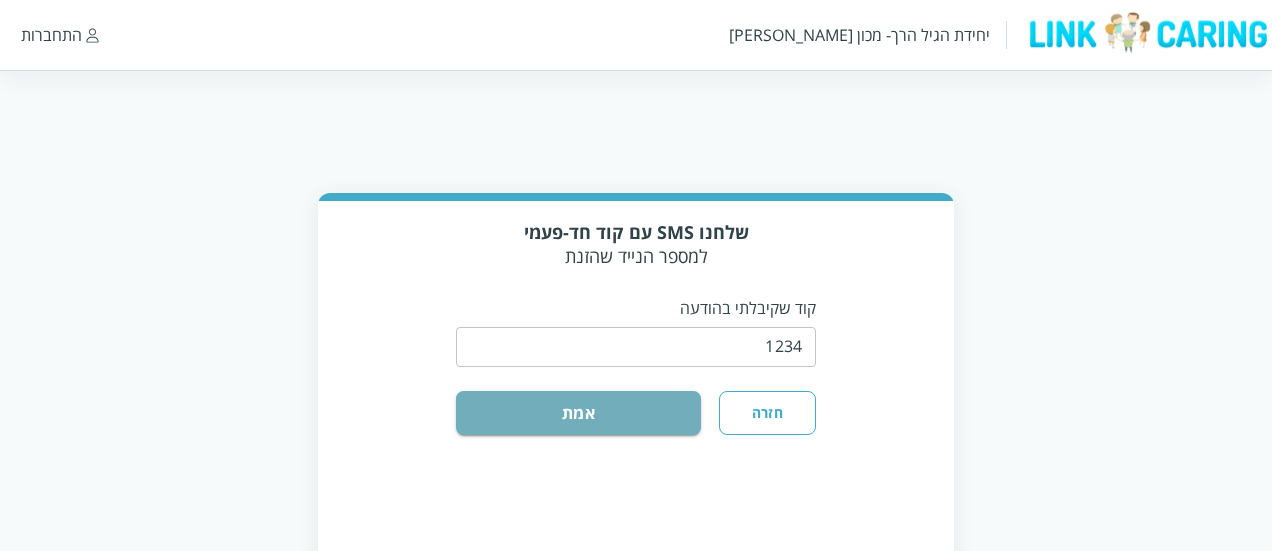 click on "אמת" at bounding box center (578, 413) 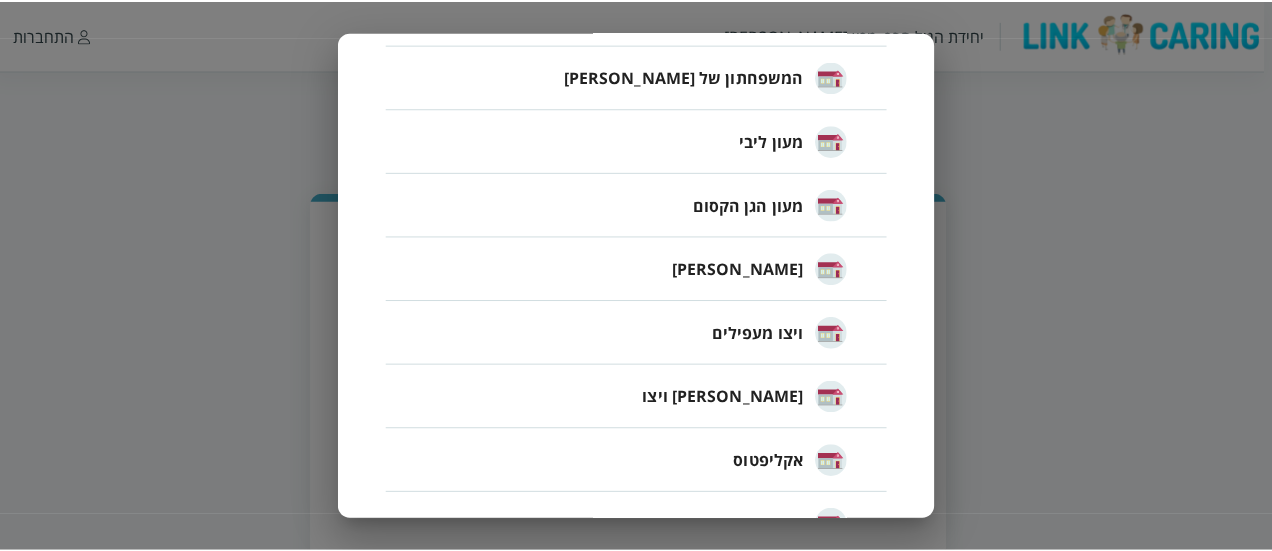 scroll, scrollTop: 553, scrollLeft: 0, axis: vertical 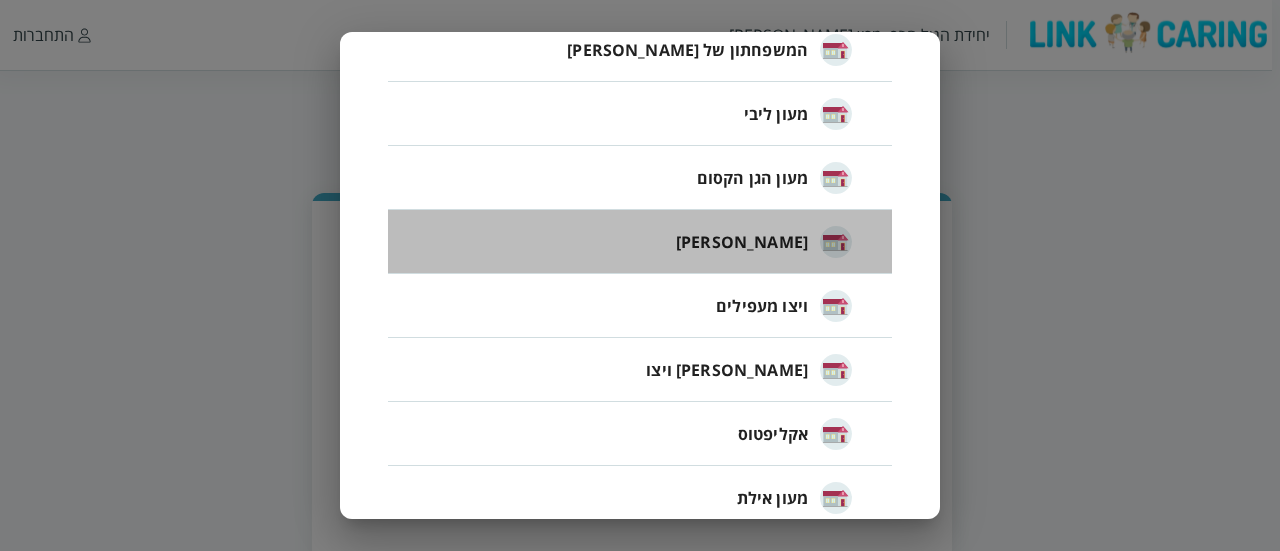 click on "[PERSON_NAME]" at bounding box center [742, 242] 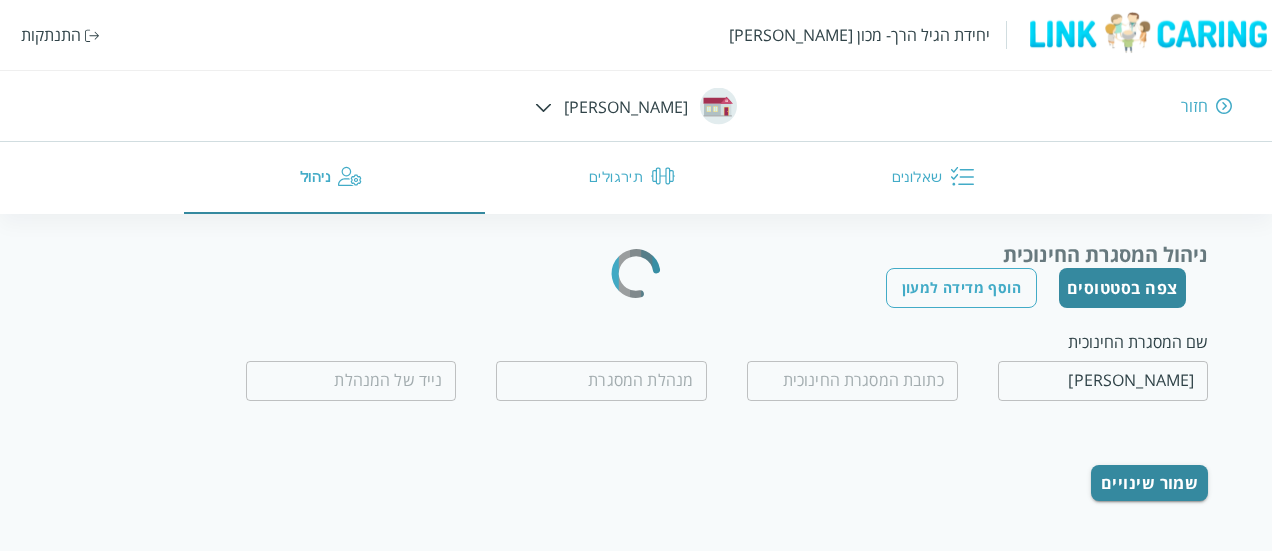 type on "0528977217" 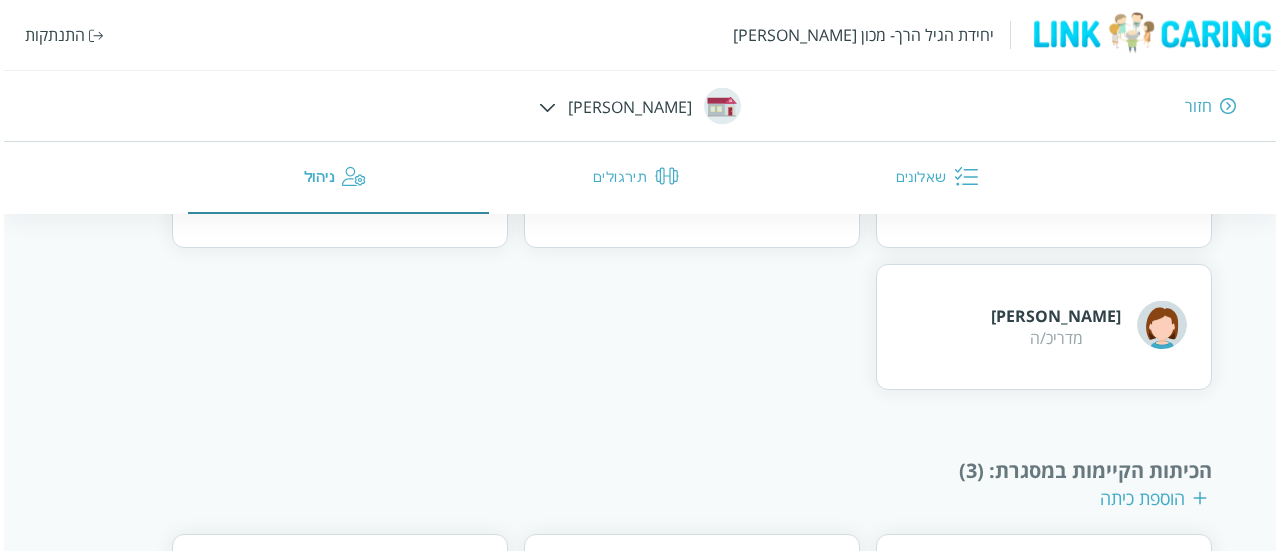 scroll, scrollTop: 1378, scrollLeft: 0, axis: vertical 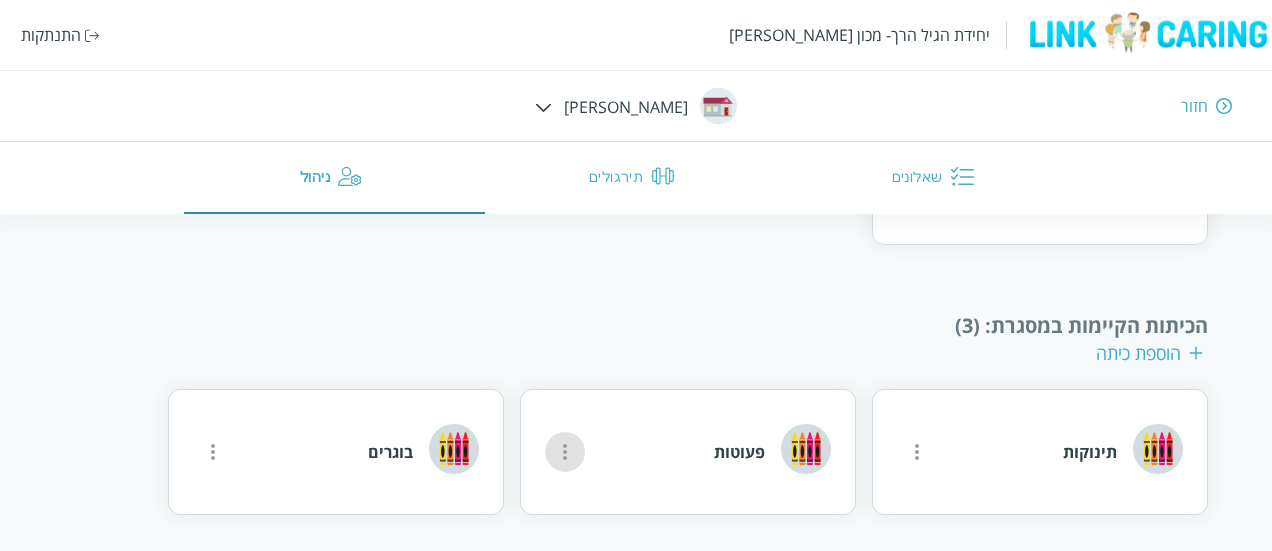click 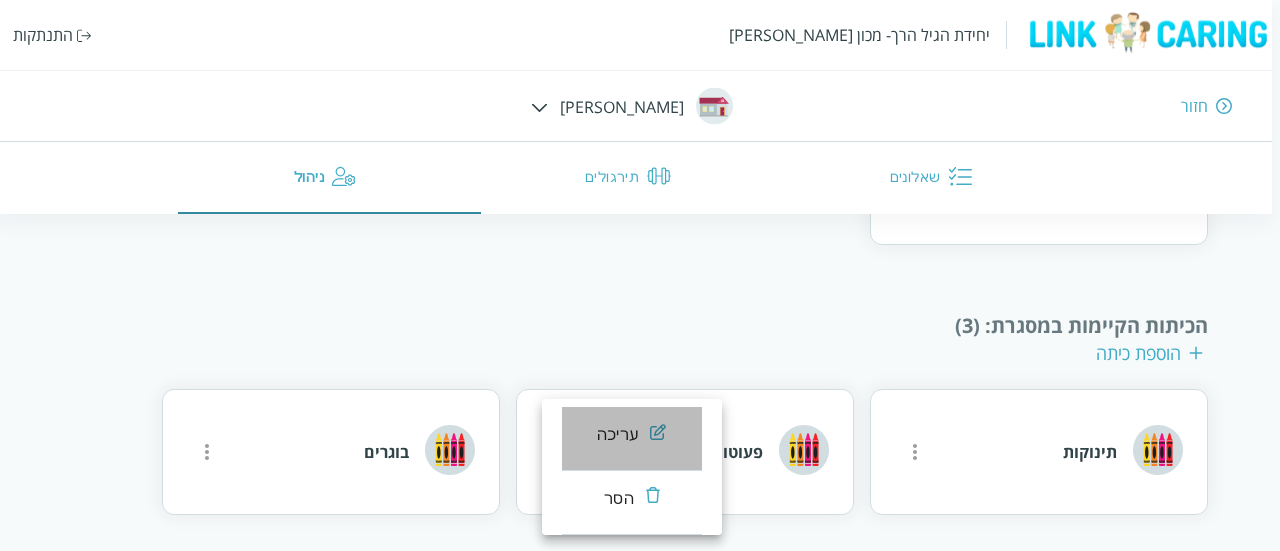 click on "עריכה" at bounding box center [617, 435] 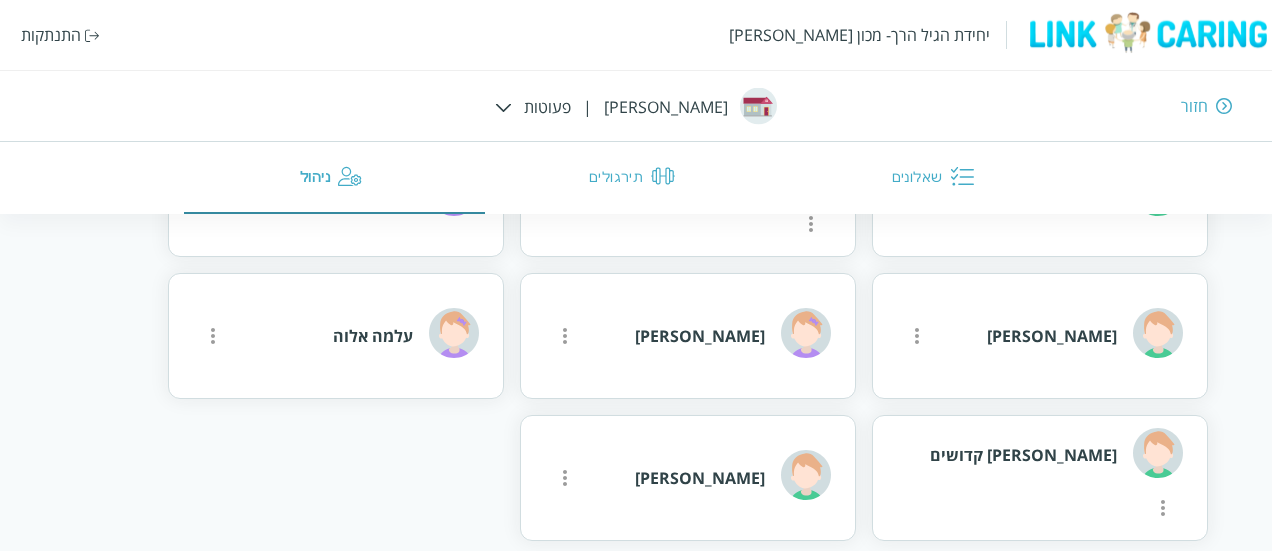 scroll, scrollTop: 1893, scrollLeft: 0, axis: vertical 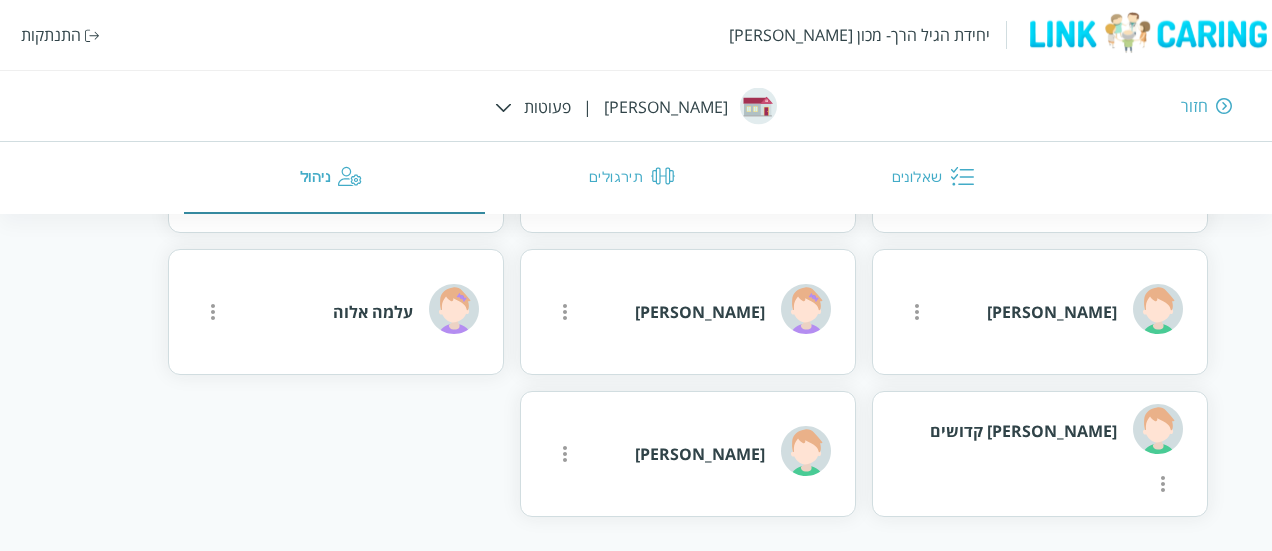 type 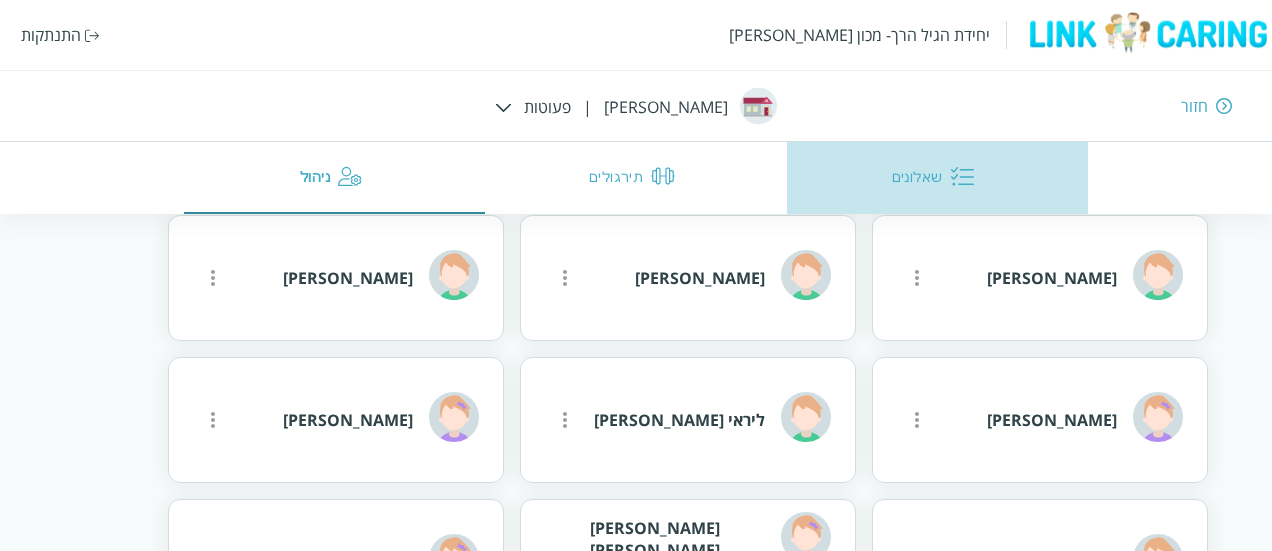 click on "שאלונים" at bounding box center (937, 178) 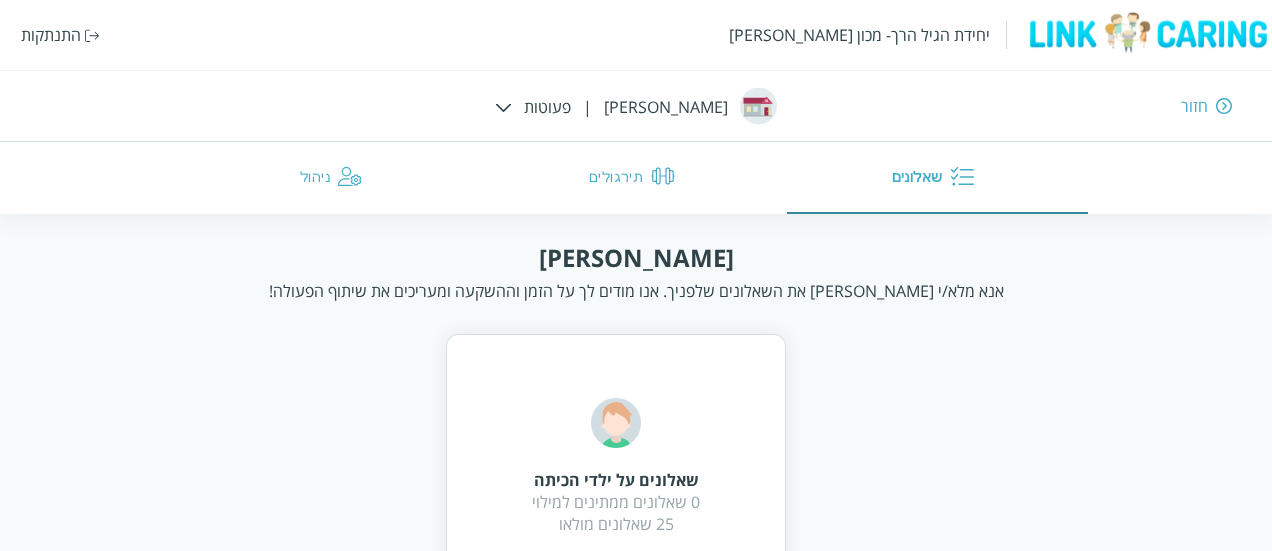 click on "שאלונים על ילדי הכיתה 0 שאלונים  ממתינים למילוי 25 שאלונים מולאו" at bounding box center [616, 467] 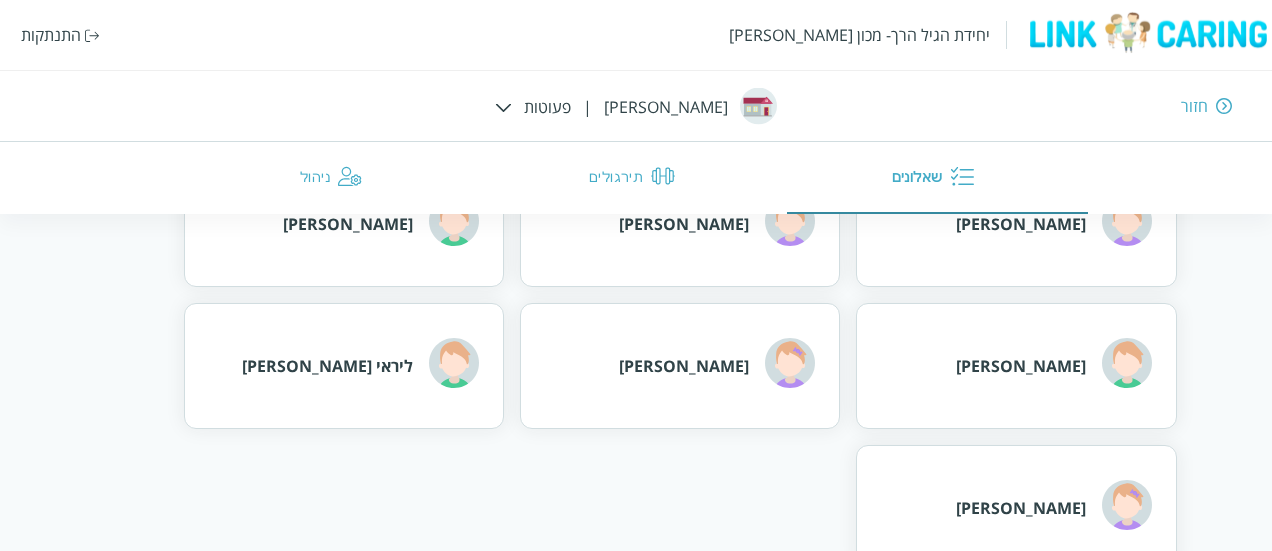 scroll, scrollTop: 1130, scrollLeft: 0, axis: vertical 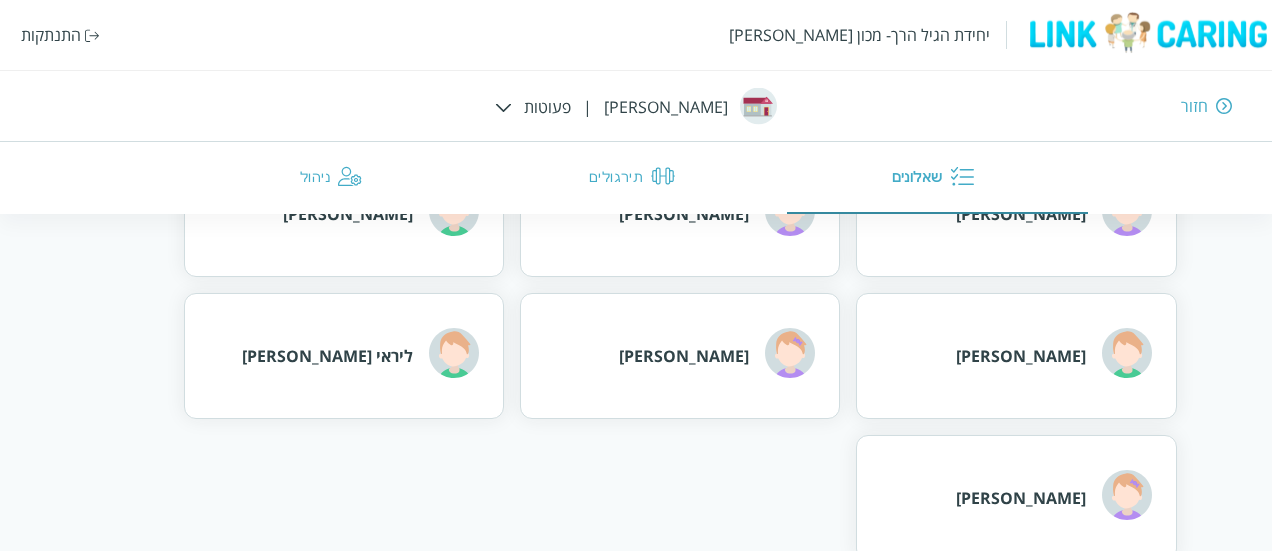 click on "[PERSON_NAME]" at bounding box center [1016, 356] 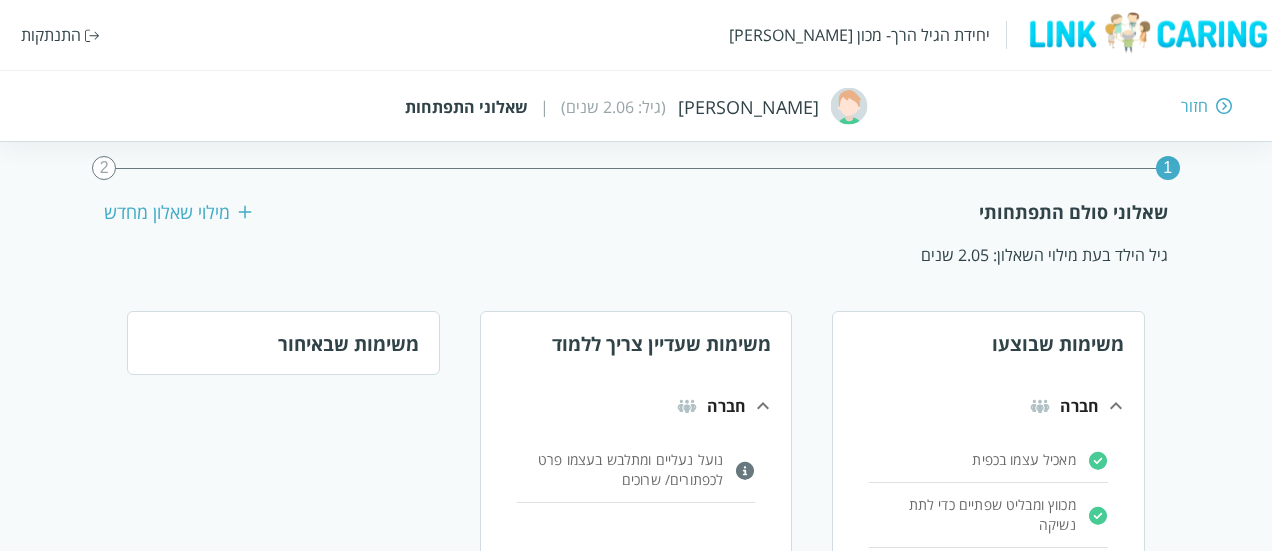 scroll, scrollTop: 0, scrollLeft: 0, axis: both 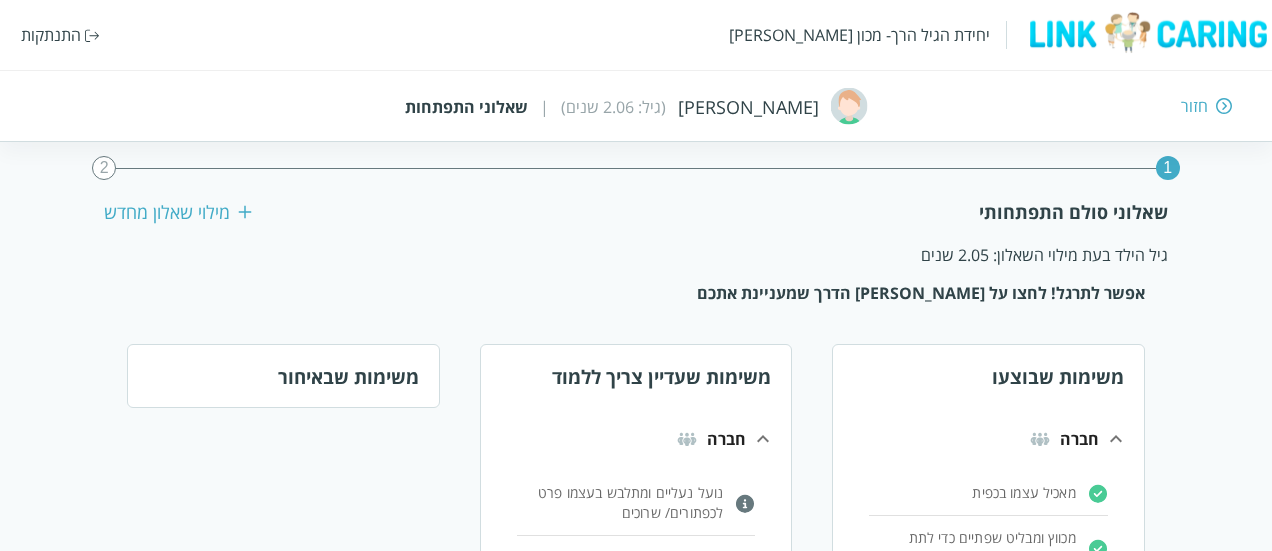 click at bounding box center [1224, 106] 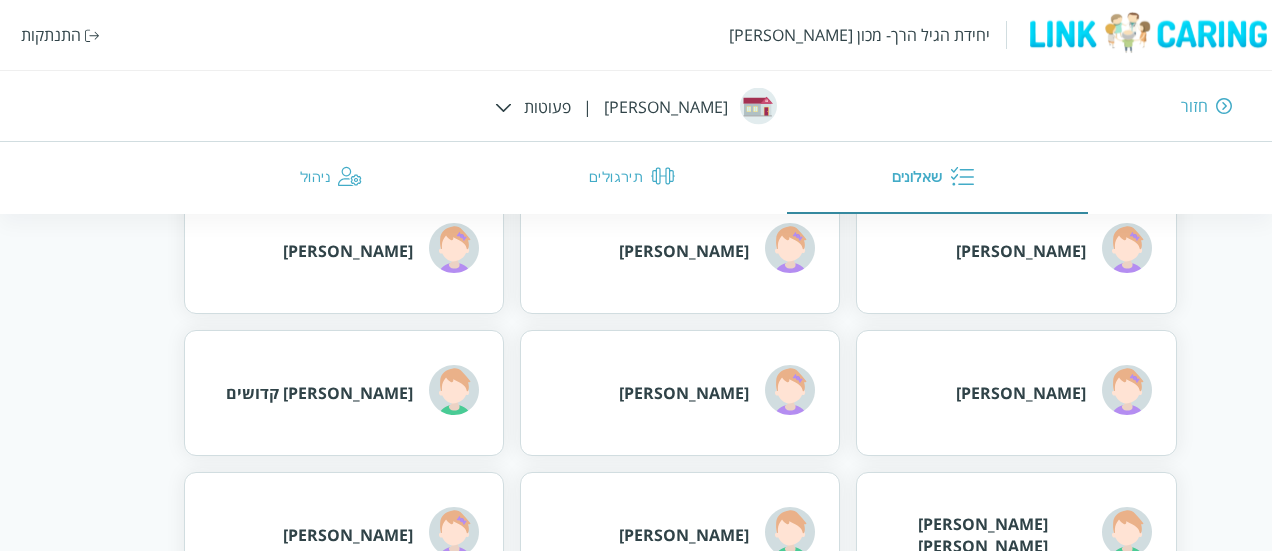 scroll, scrollTop: 2103, scrollLeft: 0, axis: vertical 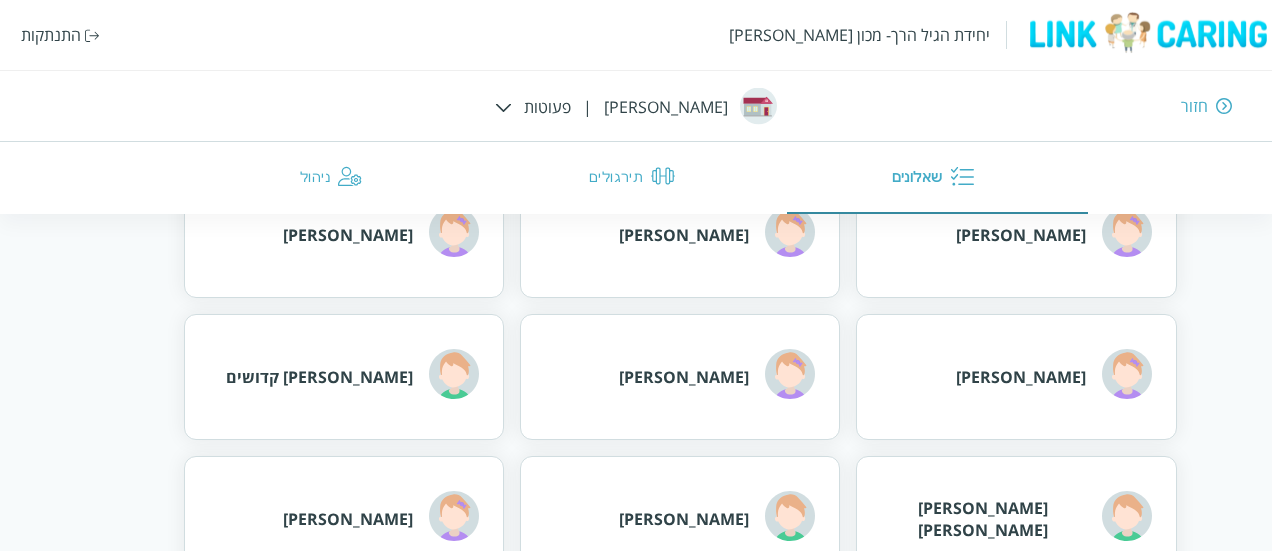 click on "[PERSON_NAME]" at bounding box center [344, 235] 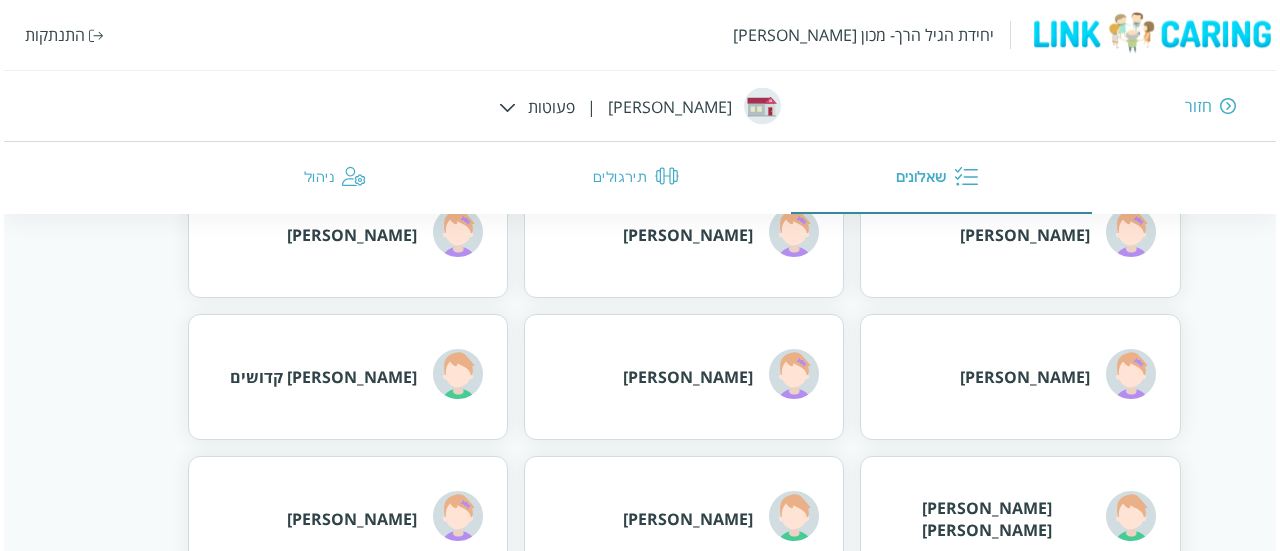 scroll, scrollTop: 0, scrollLeft: 0, axis: both 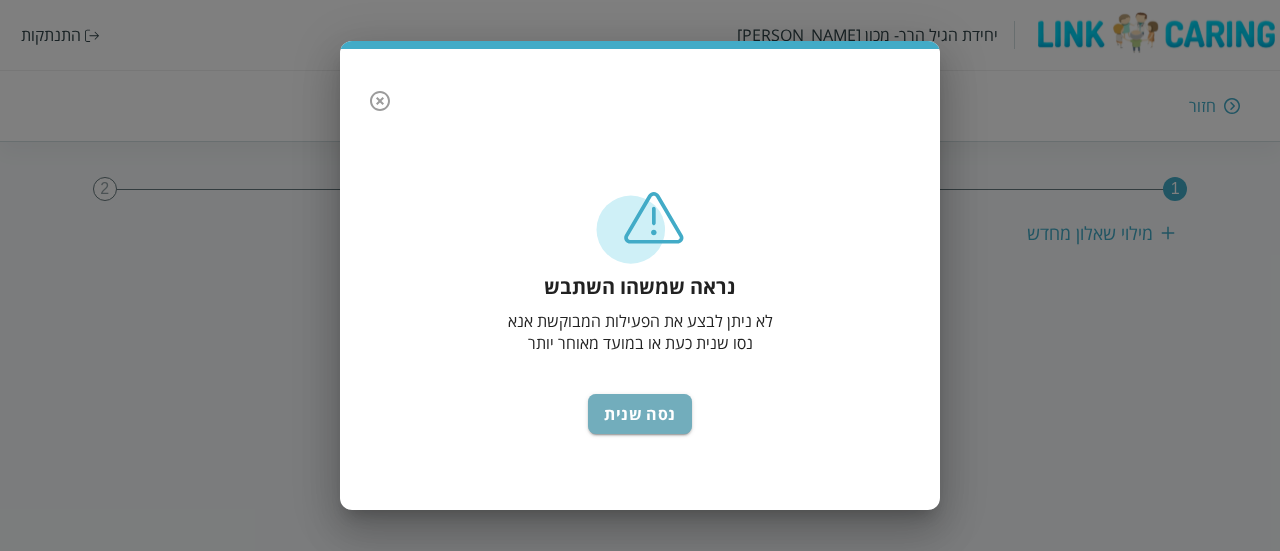 click on "נסה שנית" at bounding box center (640, 414) 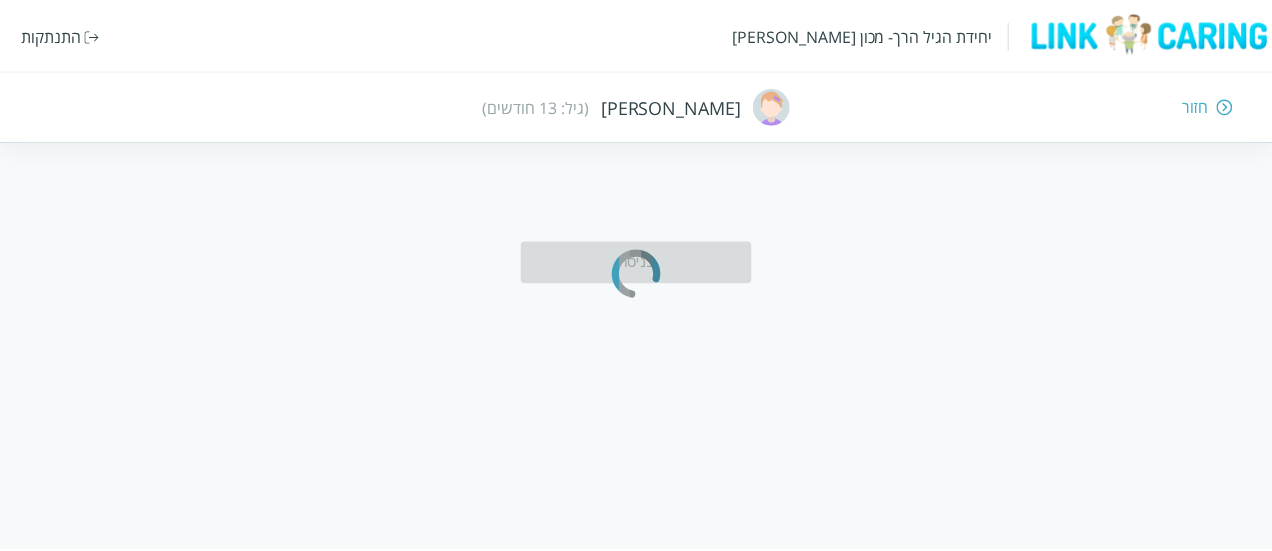 scroll, scrollTop: 0, scrollLeft: 0, axis: both 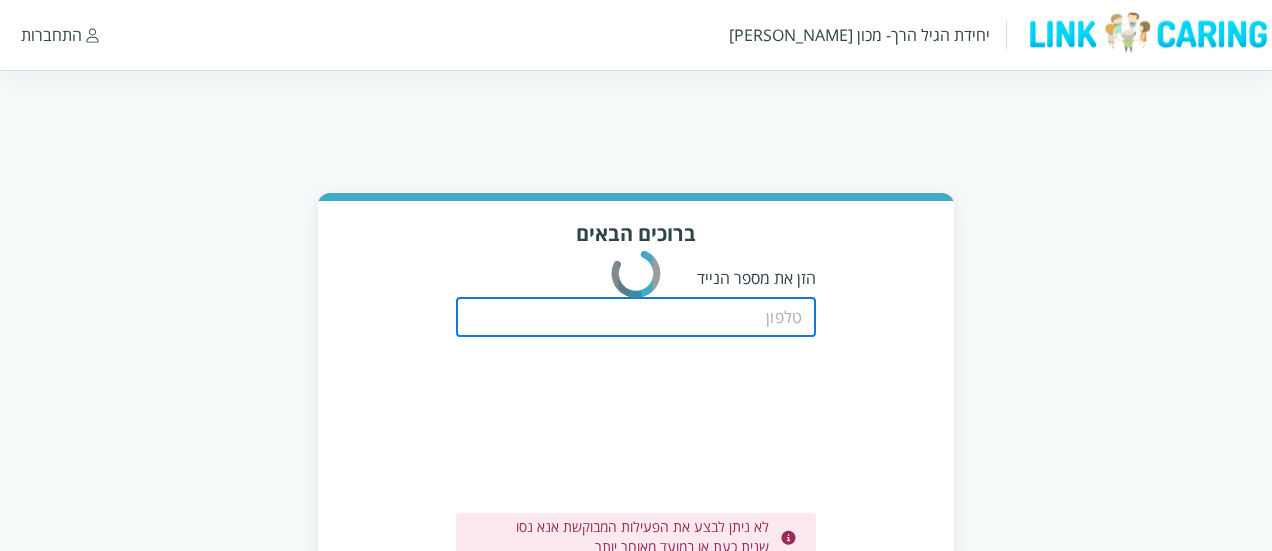 click at bounding box center (636, 317) 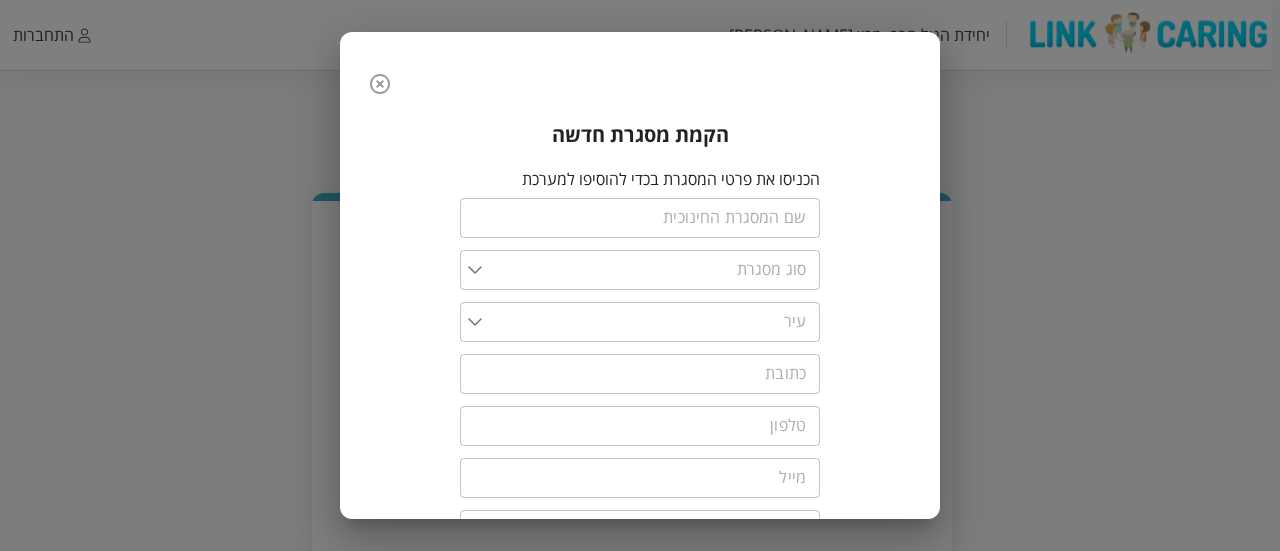 click 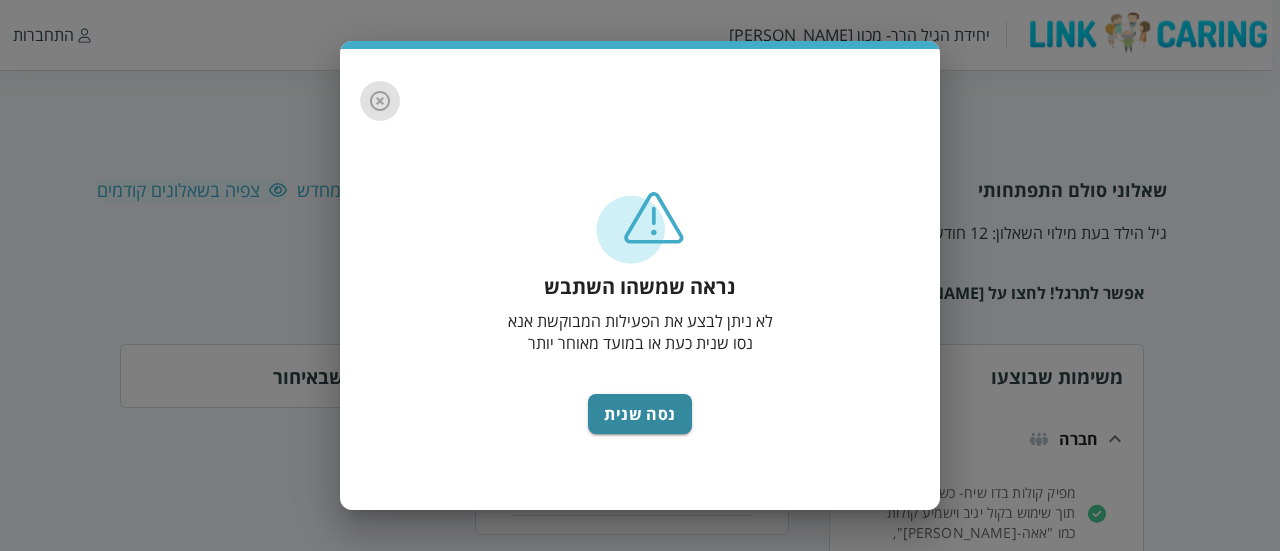 click 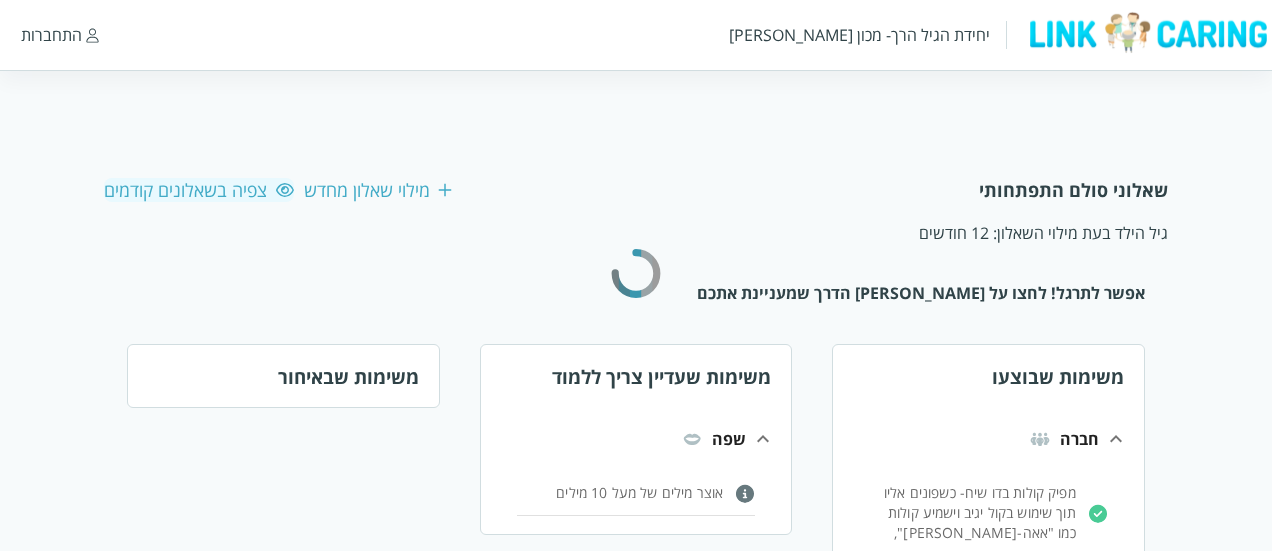 click on "התחברות" at bounding box center [51, 35] 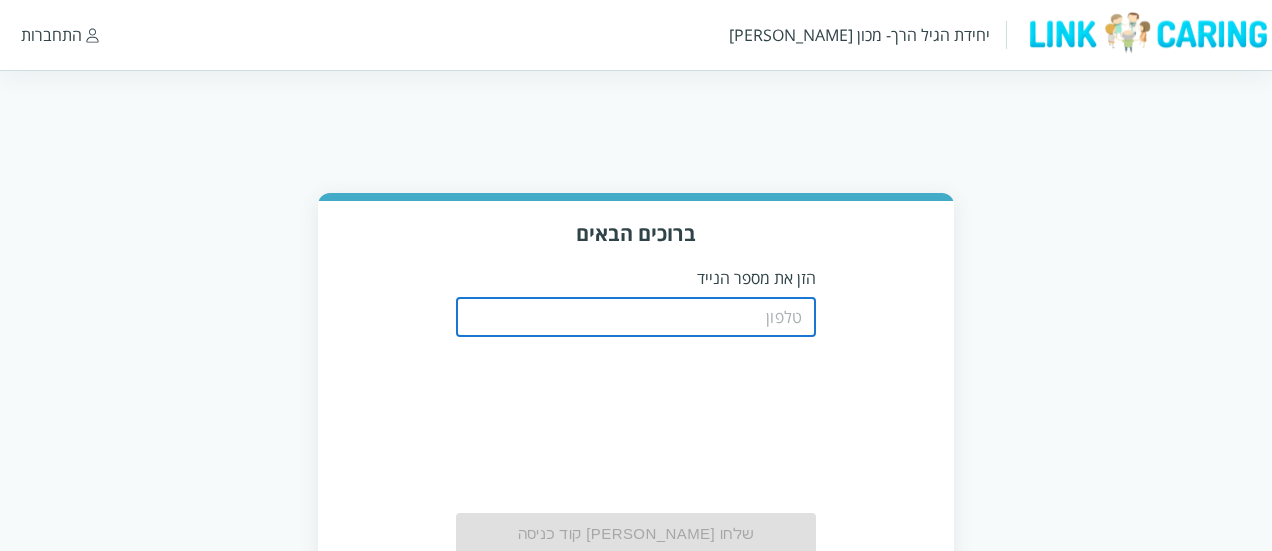 click at bounding box center (636, 317) 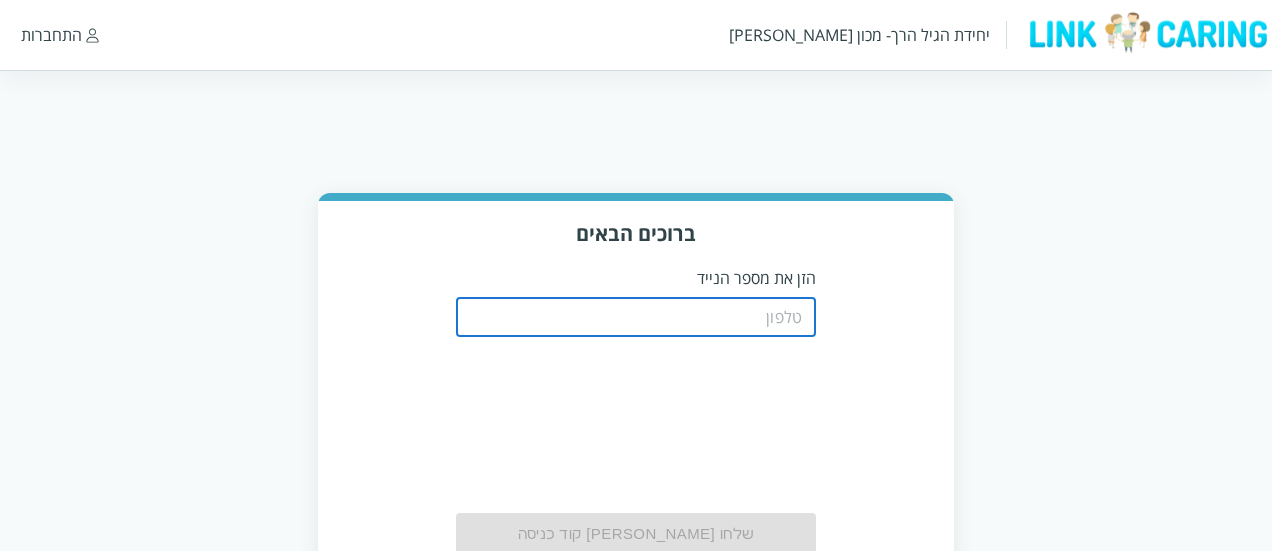 type on "0508805134" 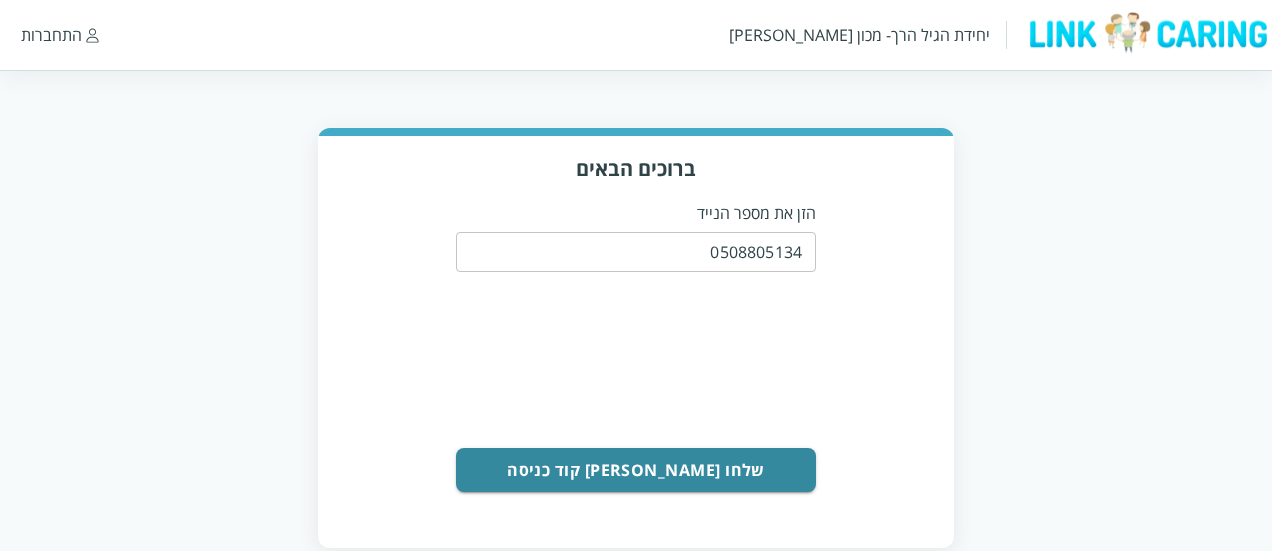 scroll, scrollTop: 66, scrollLeft: 0, axis: vertical 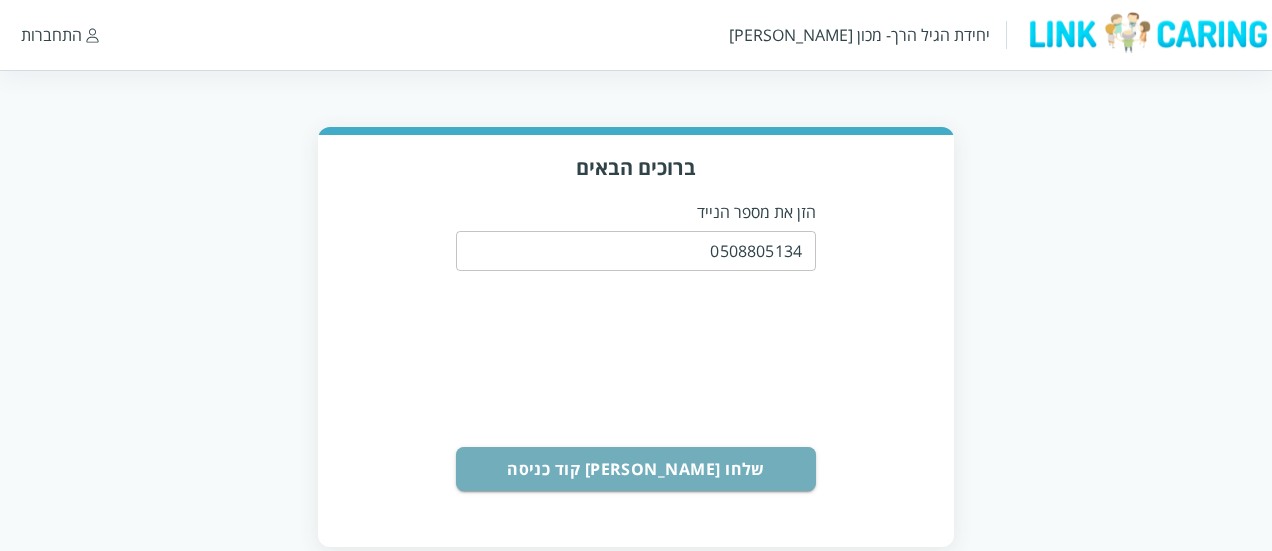 click on "שלחו [PERSON_NAME] קוד כניסה" at bounding box center [636, 469] 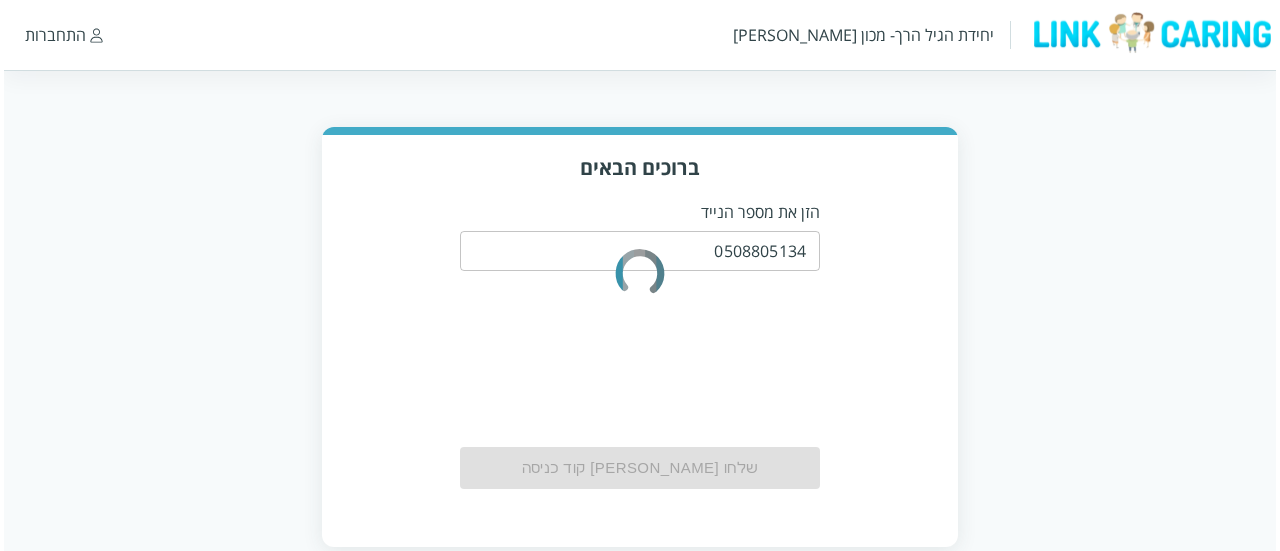 scroll, scrollTop: 102, scrollLeft: 0, axis: vertical 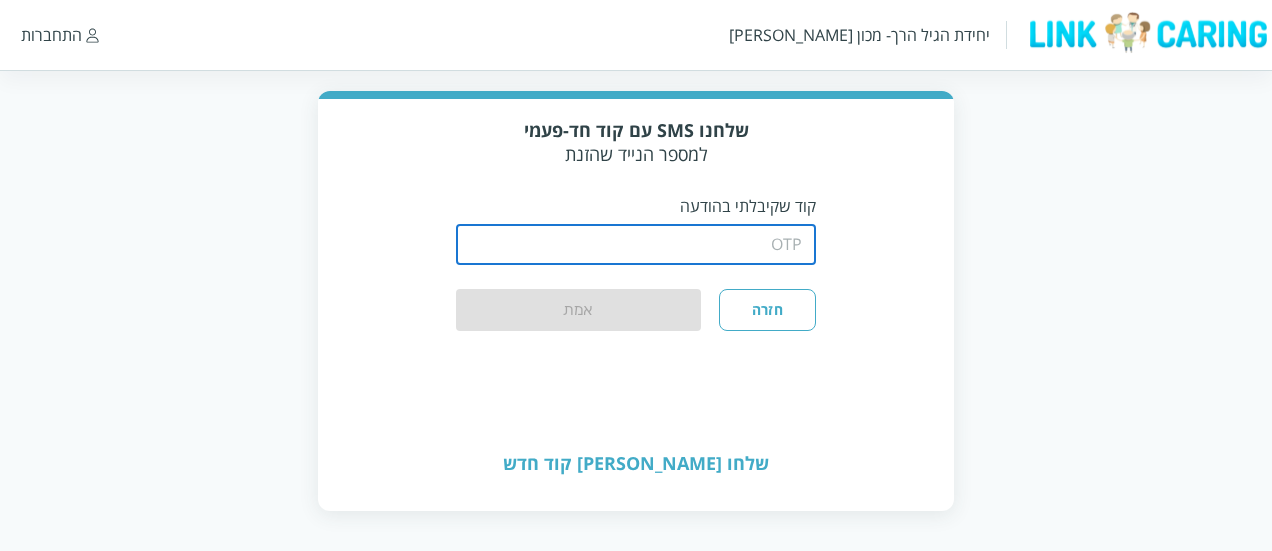 click at bounding box center [636, 245] 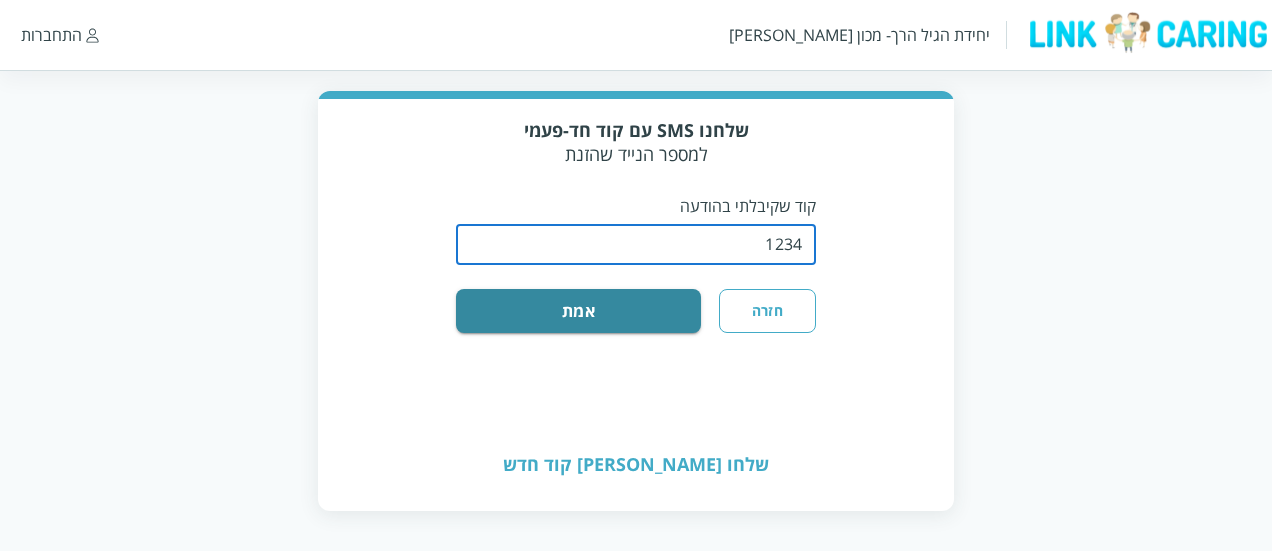 type on "1234" 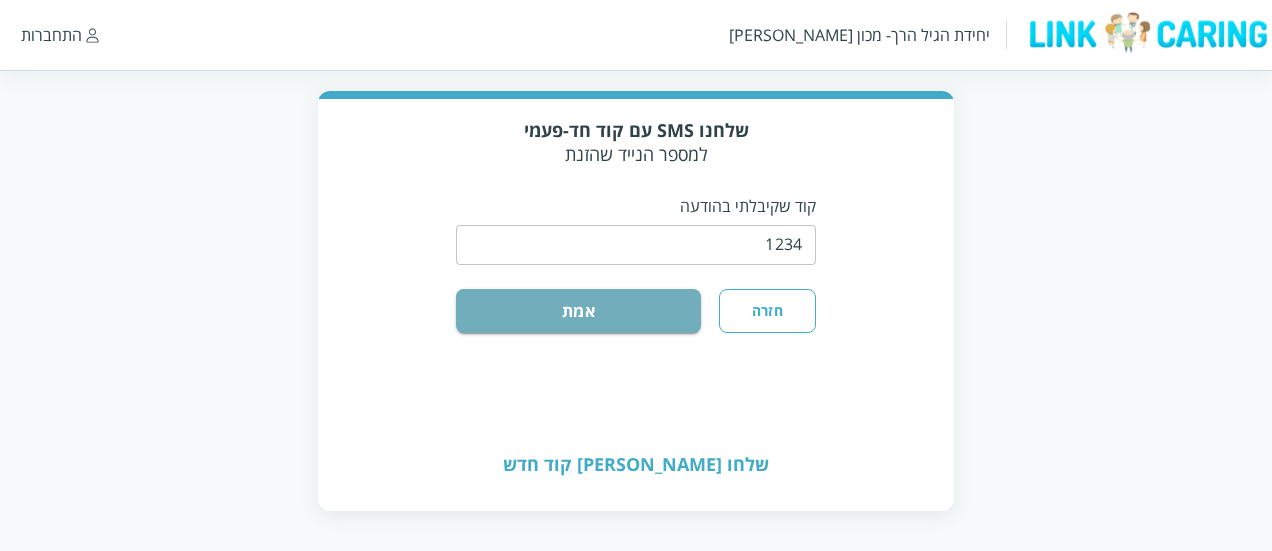 click on "אמת" at bounding box center [578, 311] 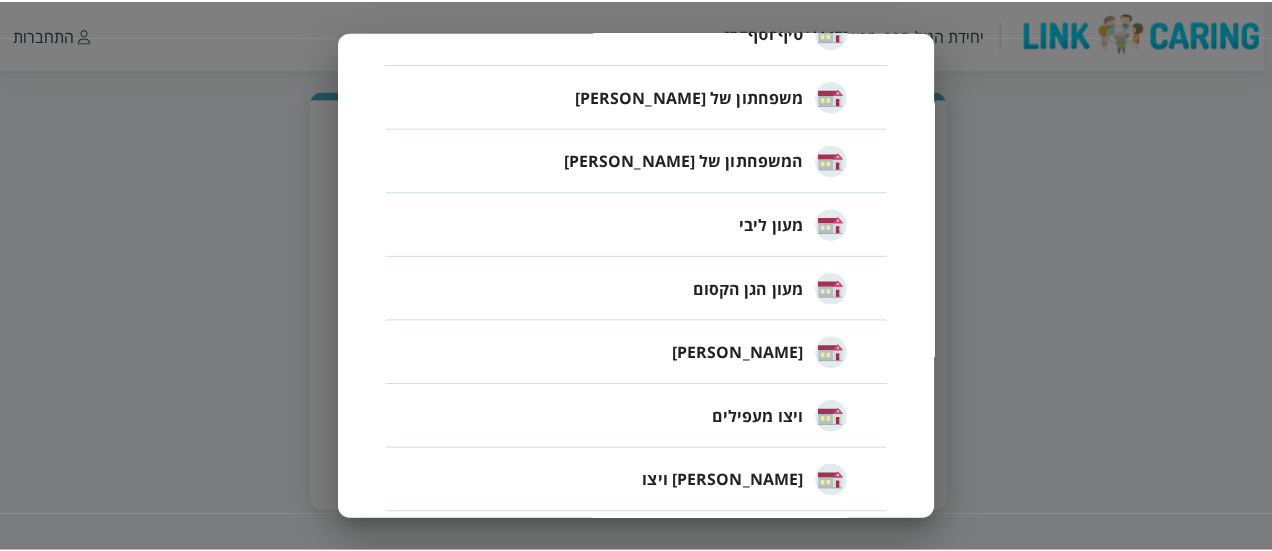 scroll, scrollTop: 603, scrollLeft: 0, axis: vertical 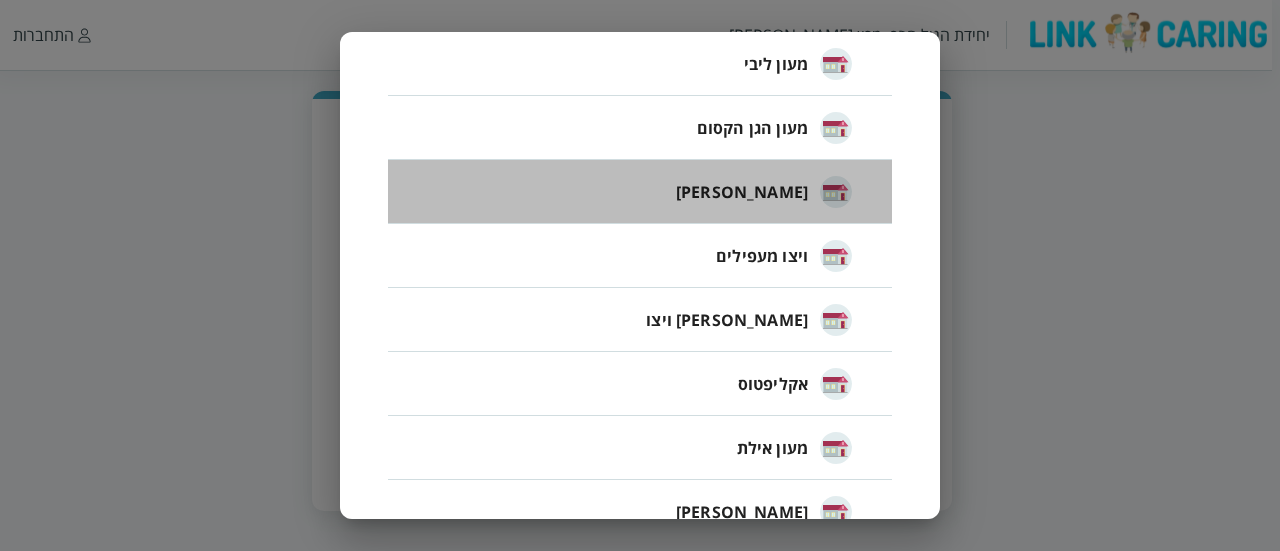 click on "[PERSON_NAME]" at bounding box center (764, 192) 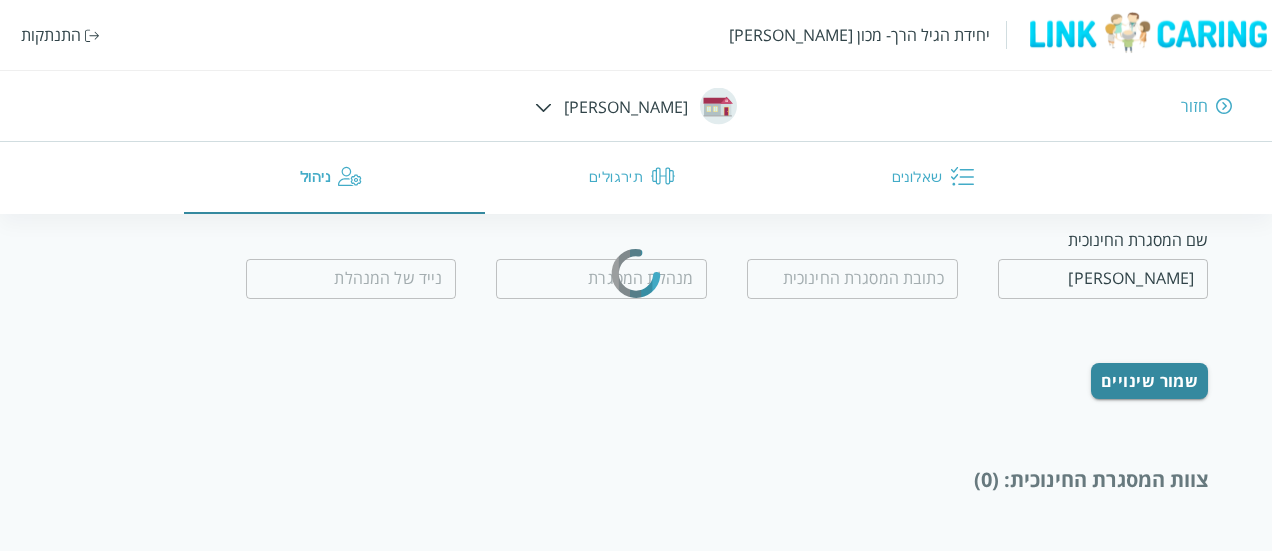 type on "0528977217" 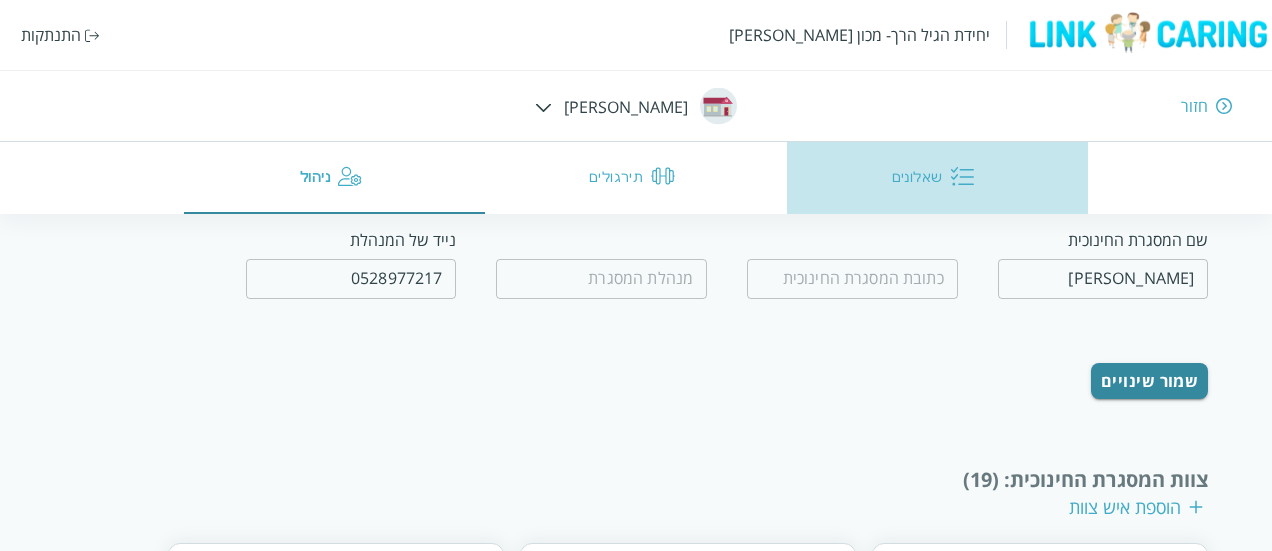 click on "שאלונים" at bounding box center [937, 178] 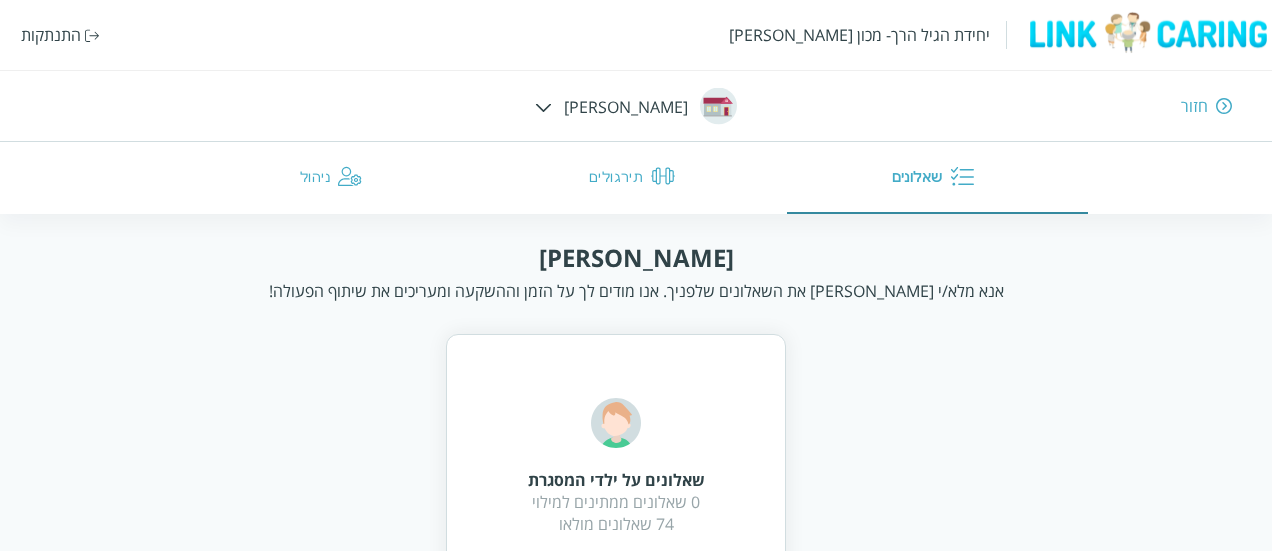 click on "שאלונים על ילדי המסגרת 0 שאלונים  ממתינים למילוי 74 שאלונים מולאו" at bounding box center [616, 466] 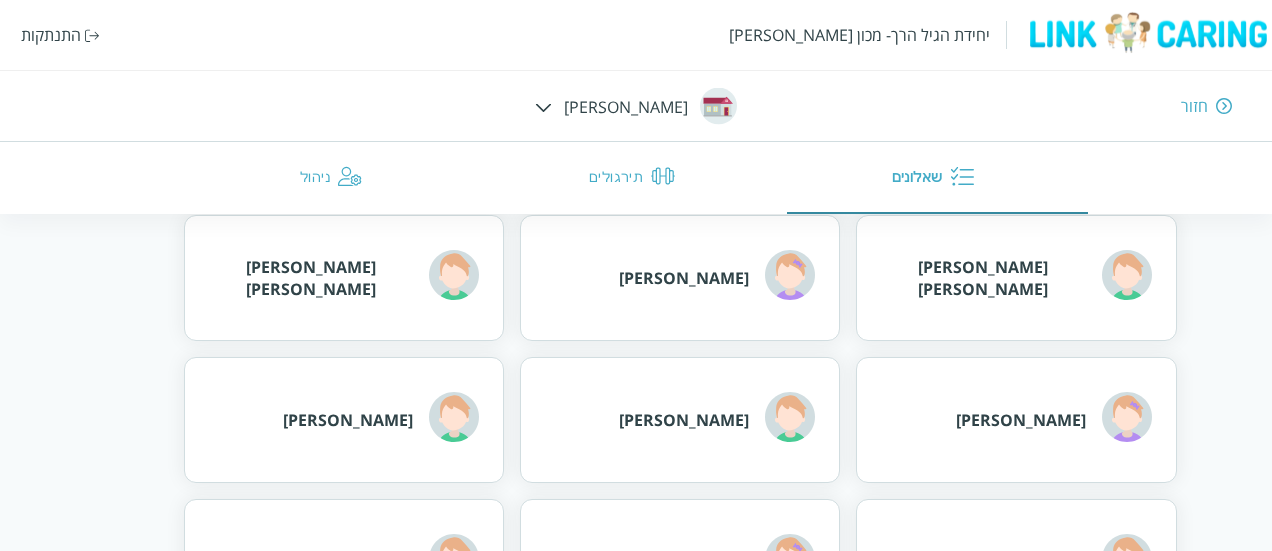 scroll, scrollTop: 2053, scrollLeft: 0, axis: vertical 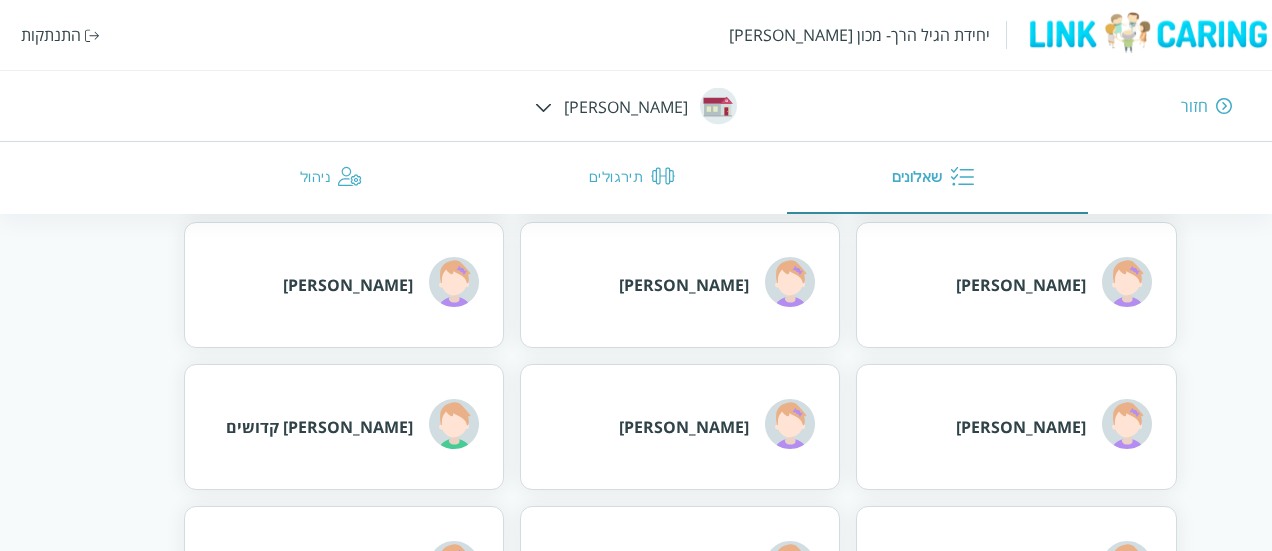 click on "[PERSON_NAME]" at bounding box center [381, 284] 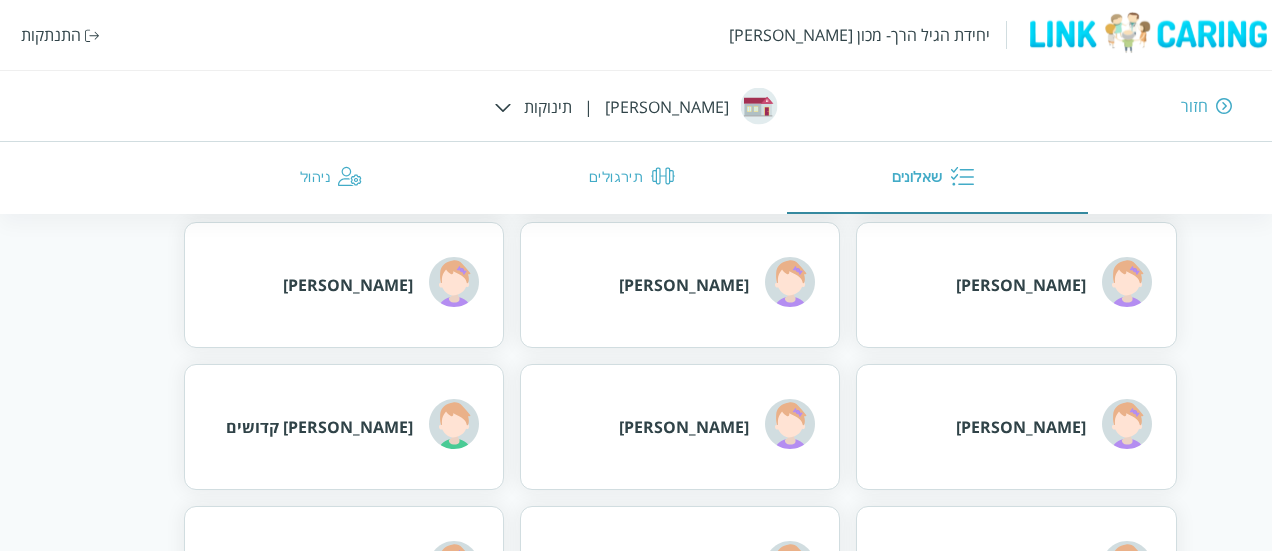 scroll, scrollTop: 357, scrollLeft: 0, axis: vertical 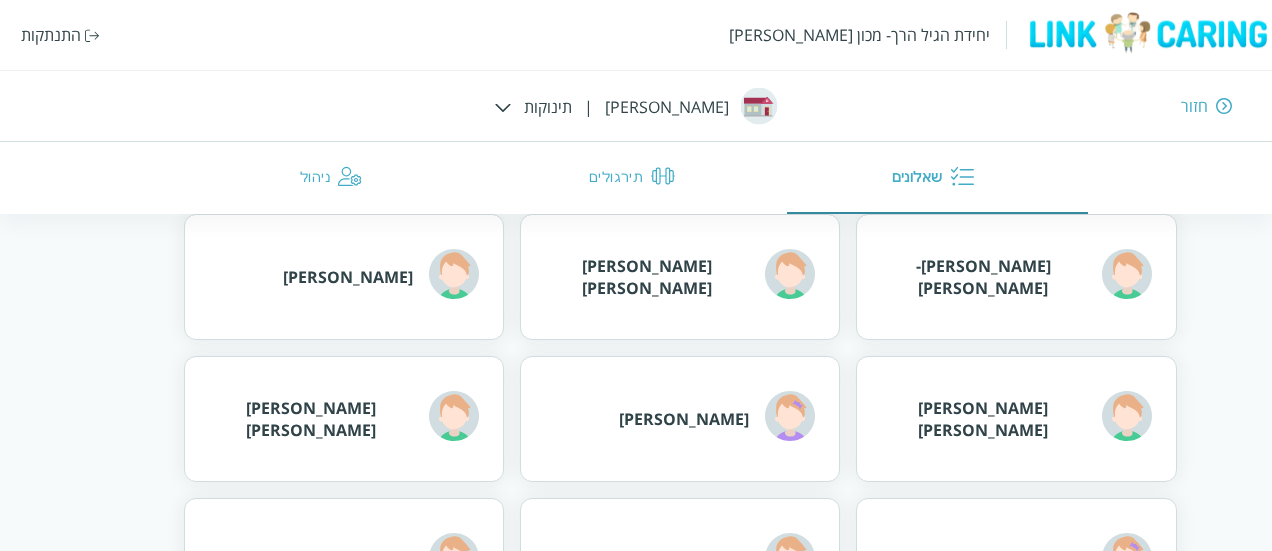 click on "[PERSON_NAME] [PERSON_NAME]" at bounding box center (680, 277) 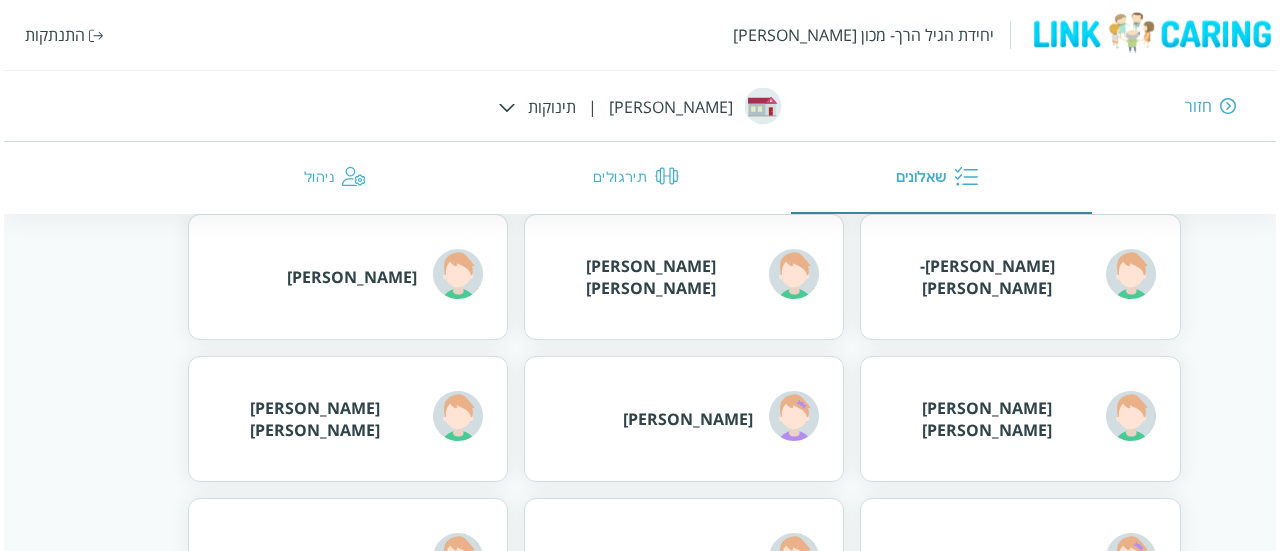 scroll, scrollTop: 0, scrollLeft: 0, axis: both 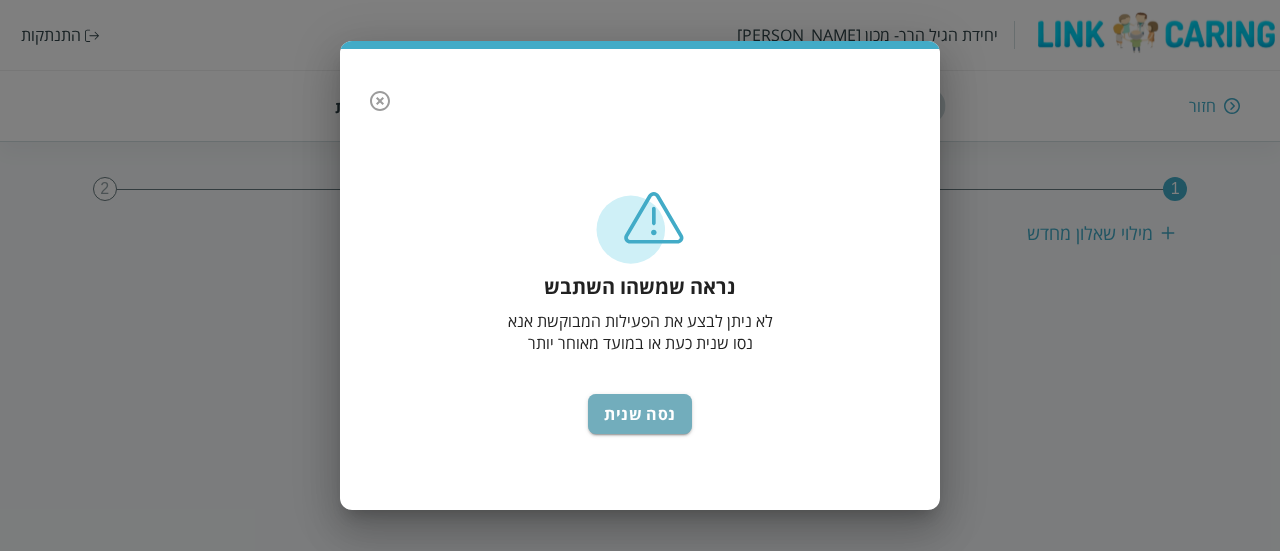 click on "נסה שנית" at bounding box center [640, 414] 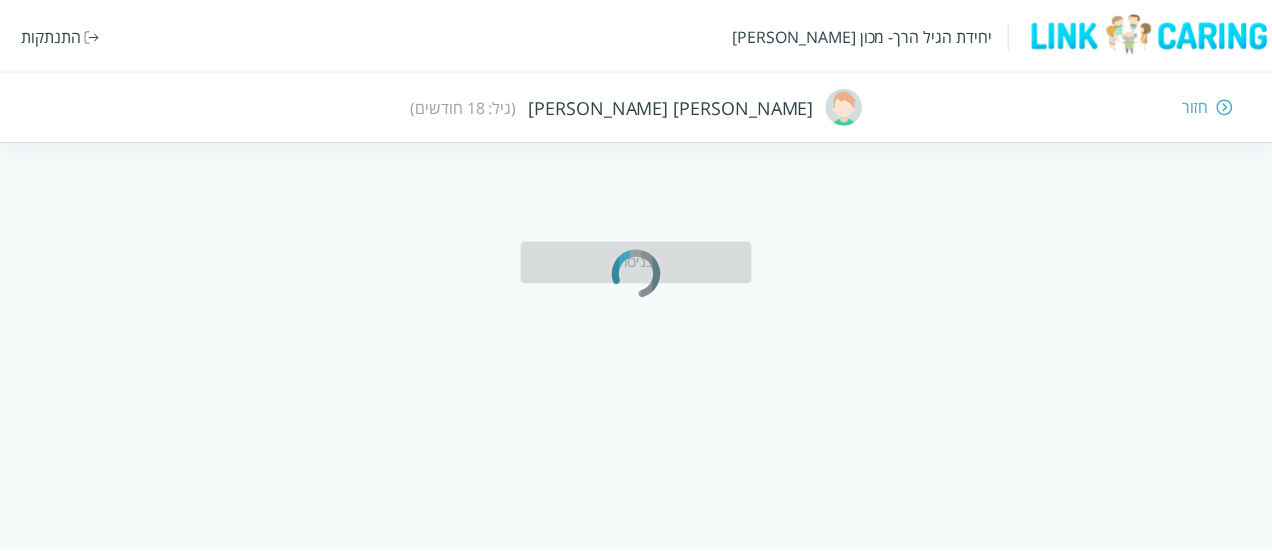 scroll, scrollTop: 0, scrollLeft: 0, axis: both 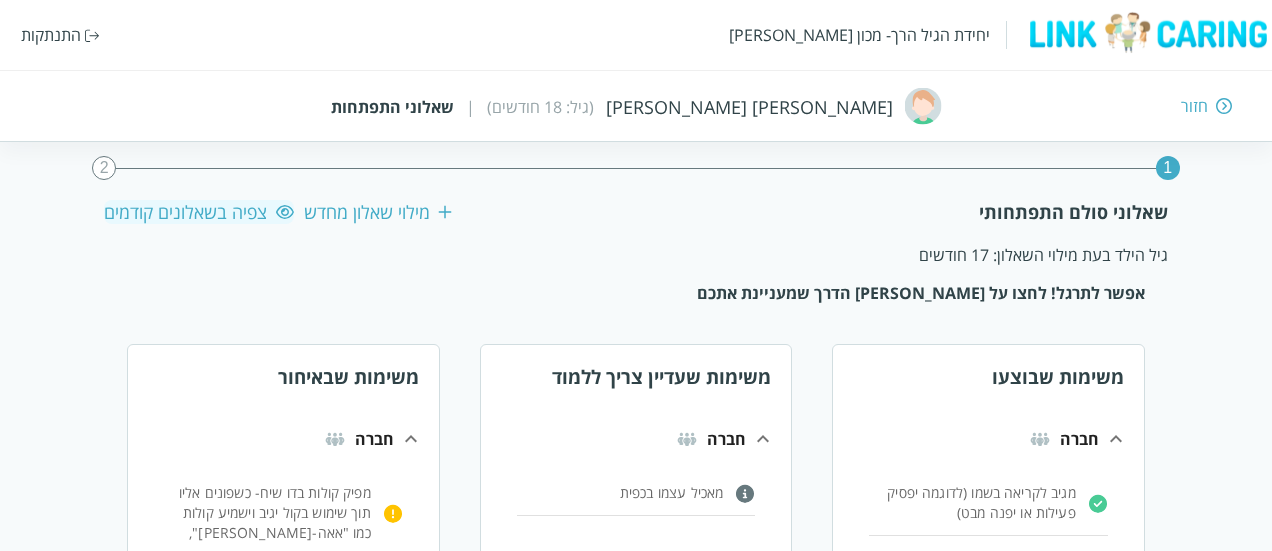click on "חזור" at bounding box center [1194, 106] 